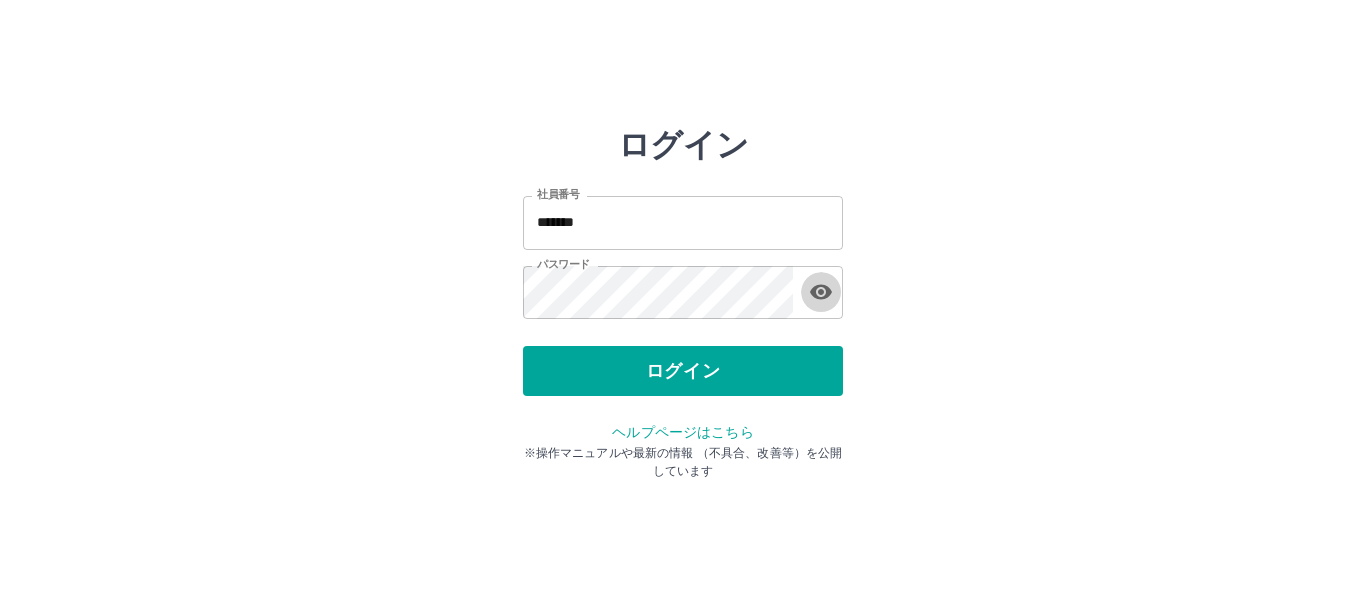 scroll, scrollTop: 0, scrollLeft: 0, axis: both 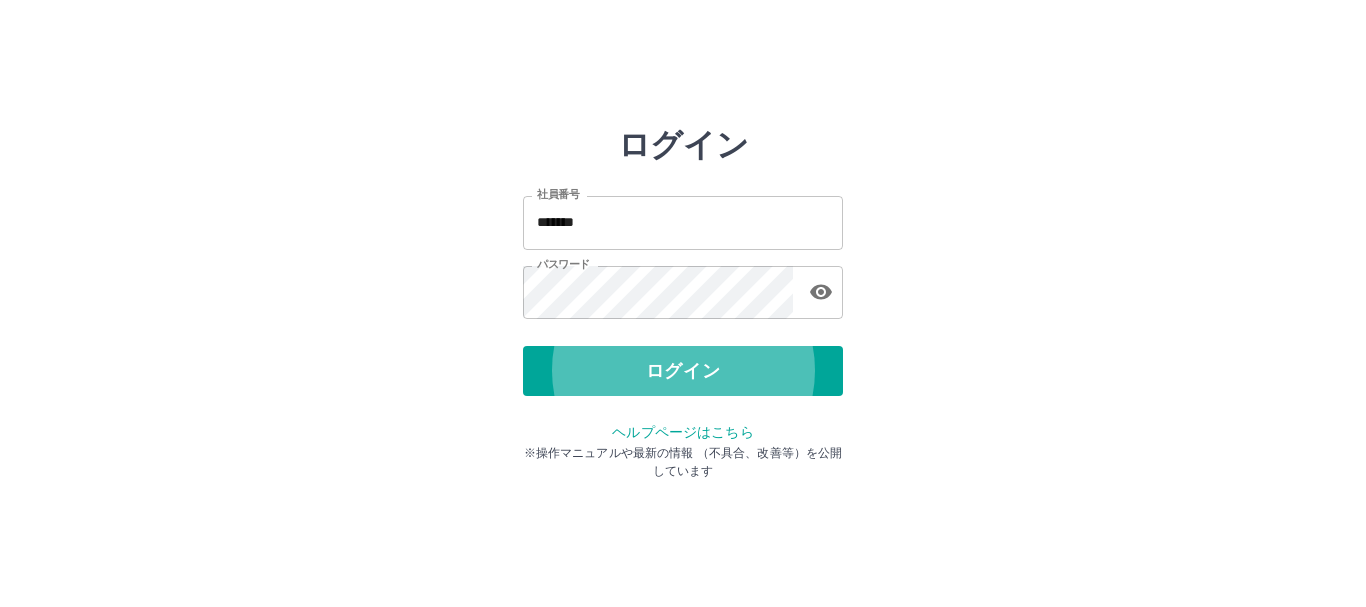 click on "ログイン" at bounding box center [683, 371] 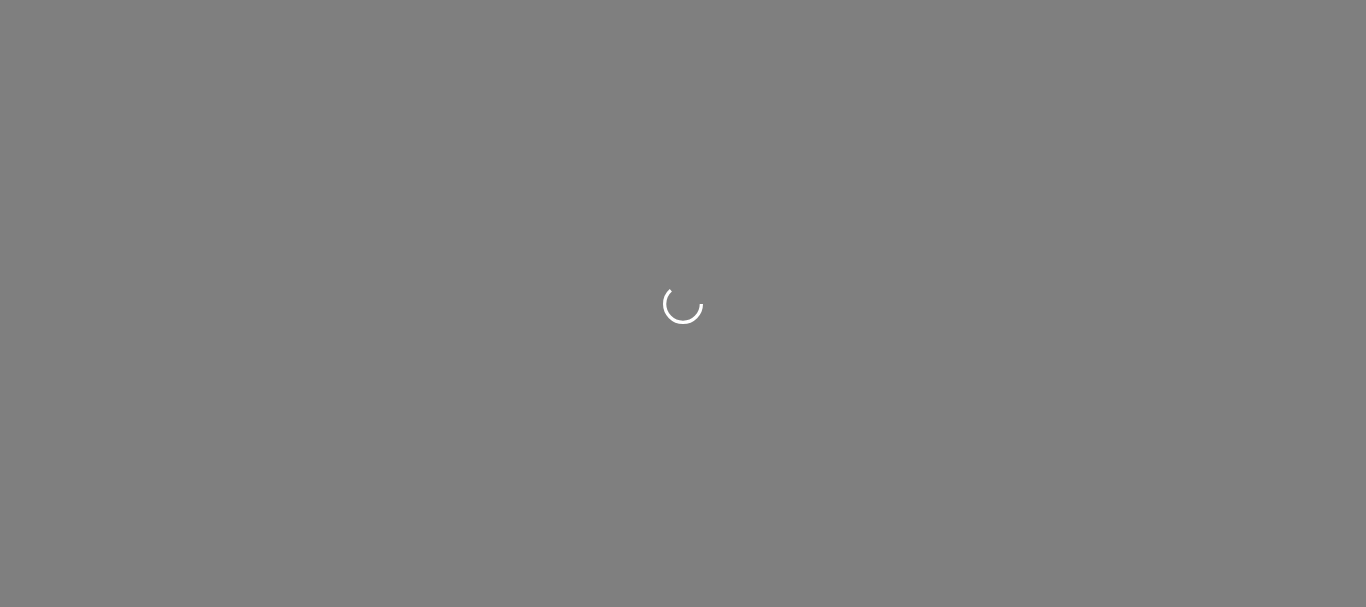 scroll, scrollTop: 0, scrollLeft: 0, axis: both 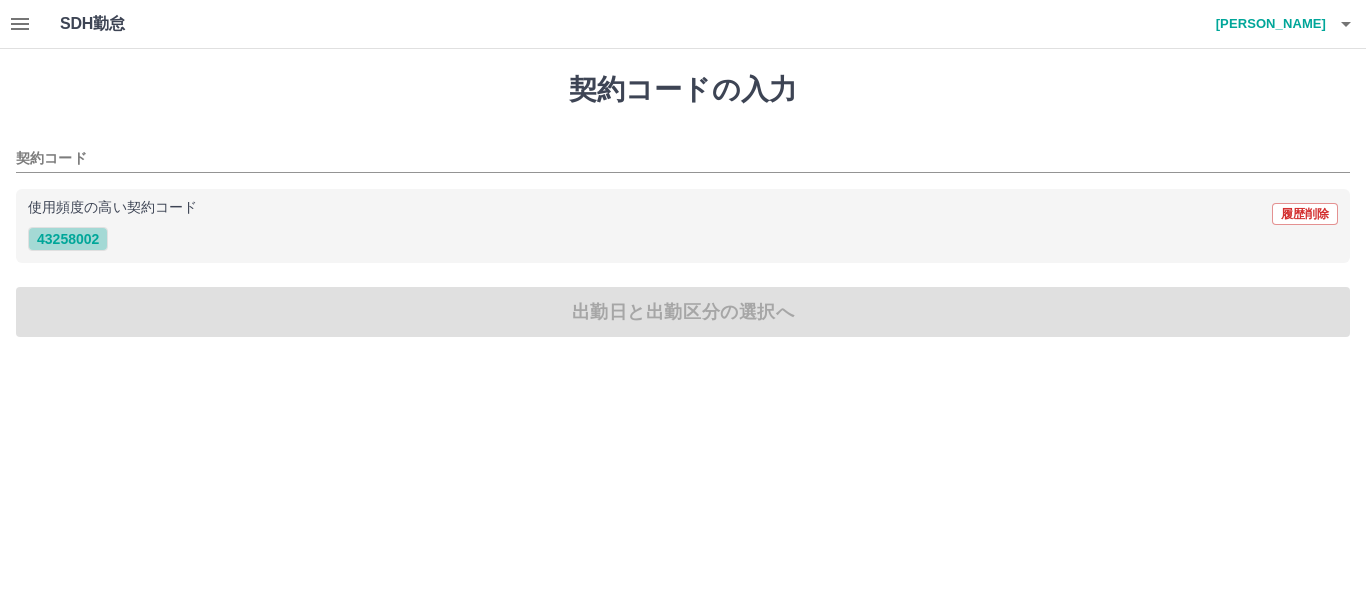 click on "43258002" at bounding box center [68, 239] 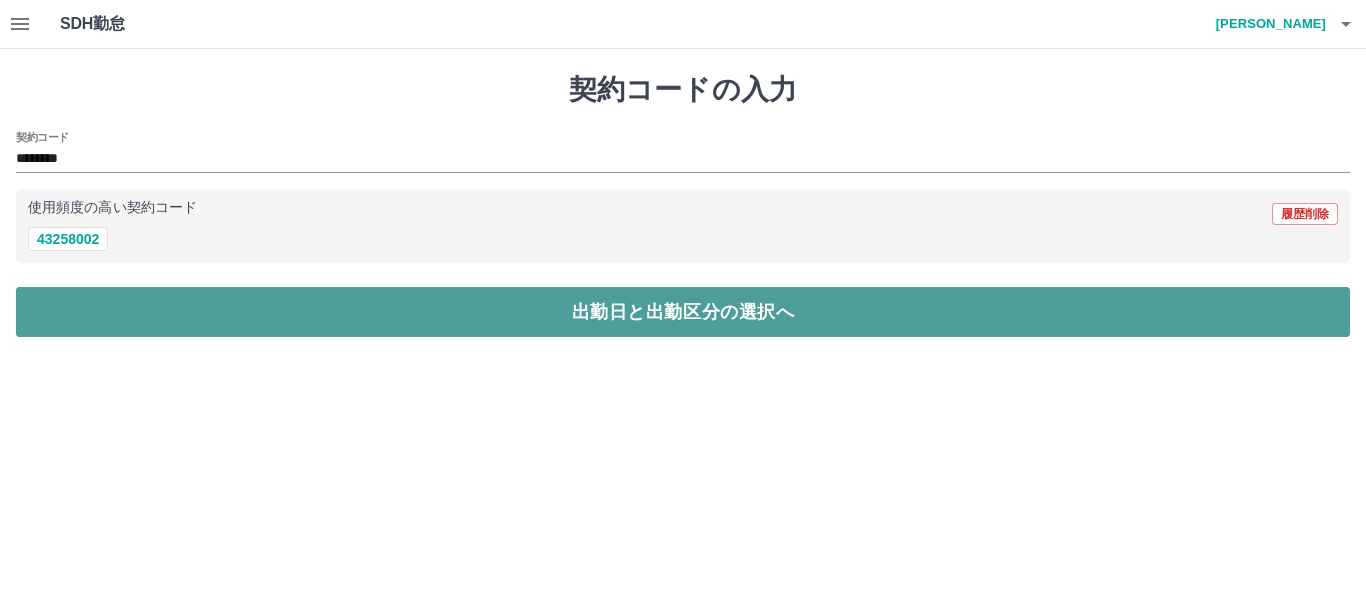 click on "出勤日と出勤区分の選択へ" at bounding box center (683, 312) 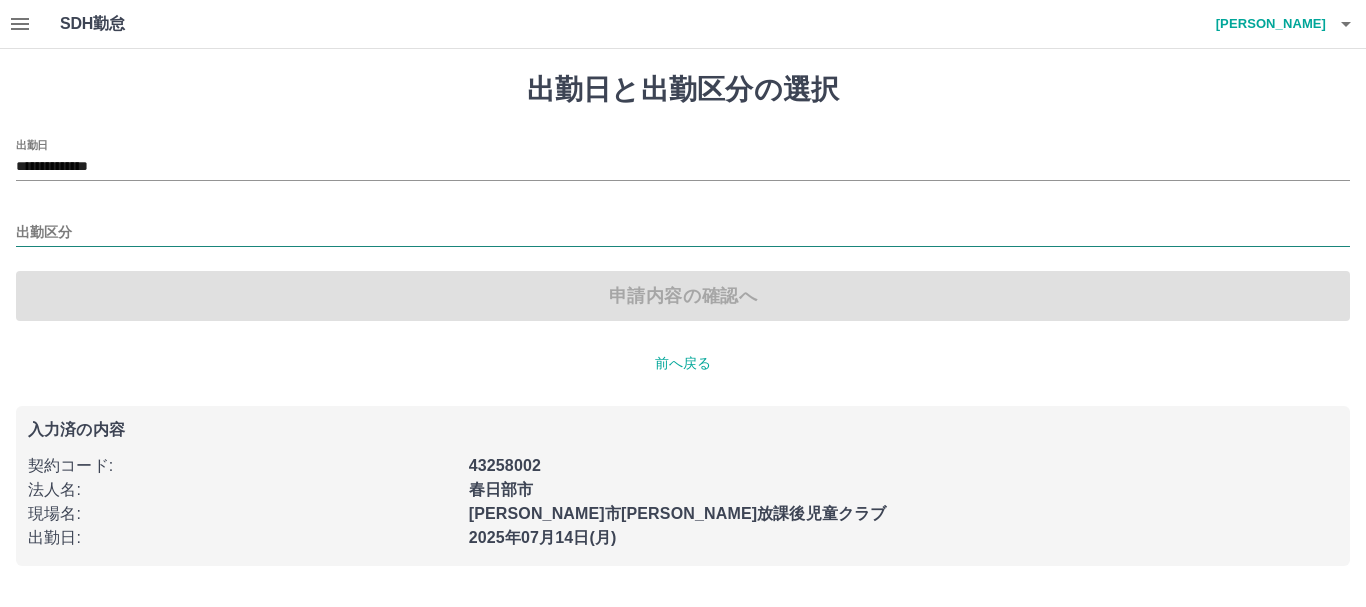 click on "出勤区分" at bounding box center [683, 233] 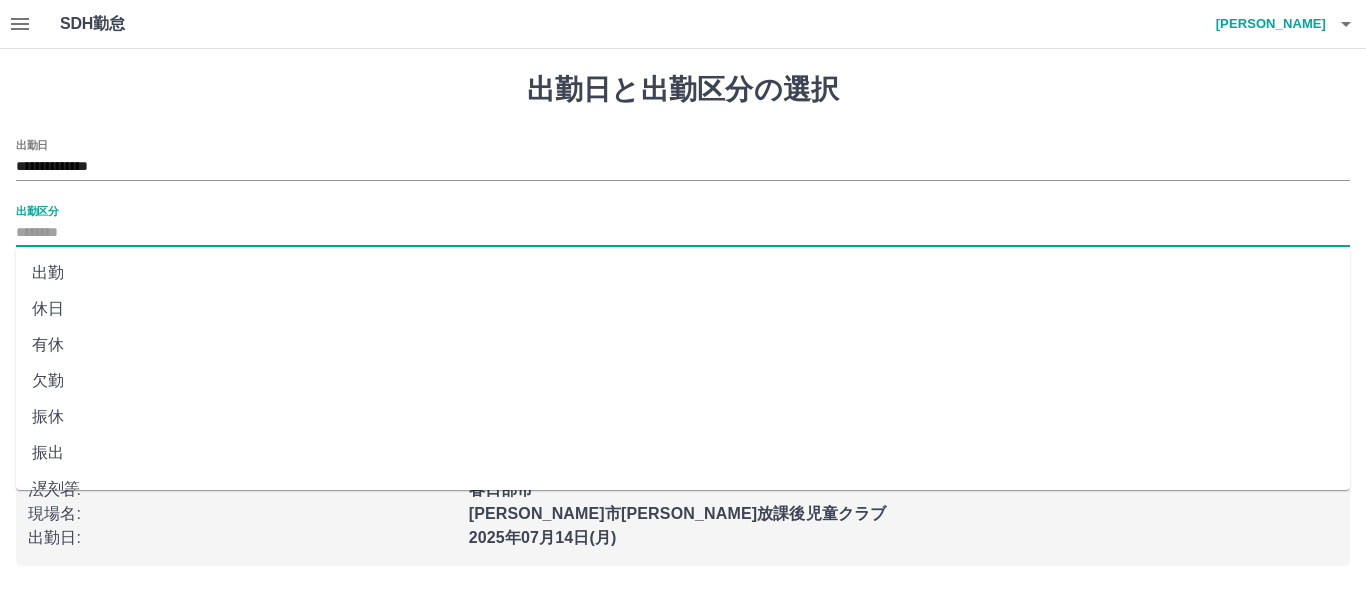 click on "休日" at bounding box center (683, 309) 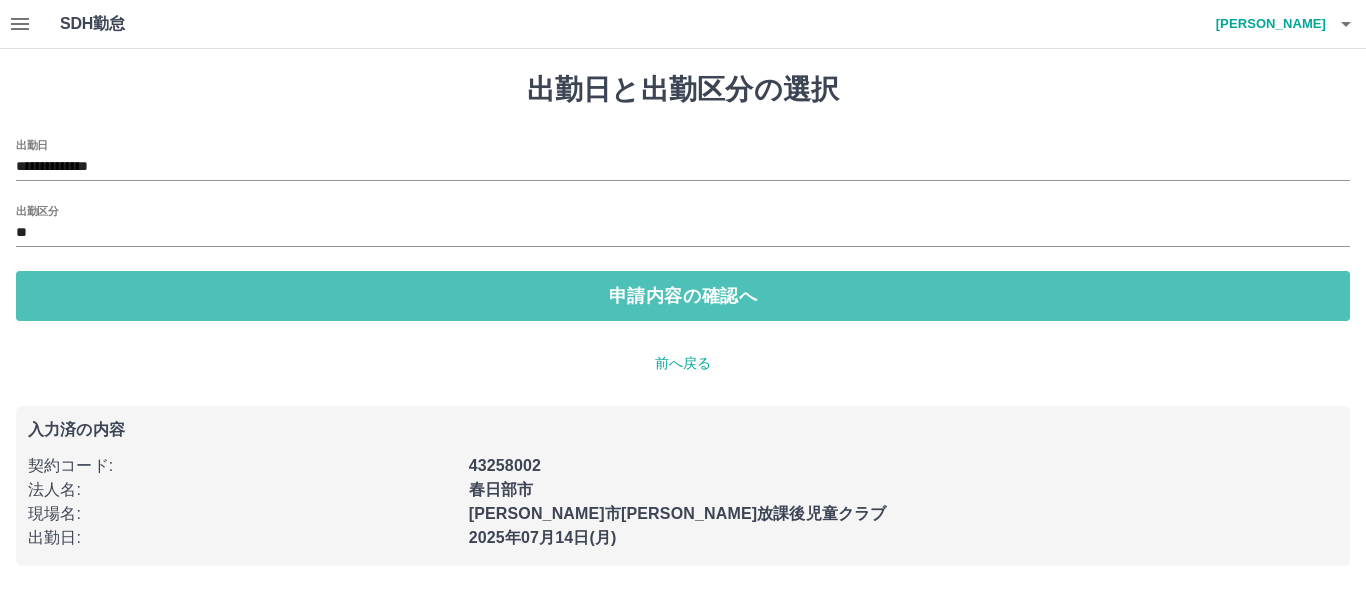 click on "申請内容の確認へ" at bounding box center [683, 296] 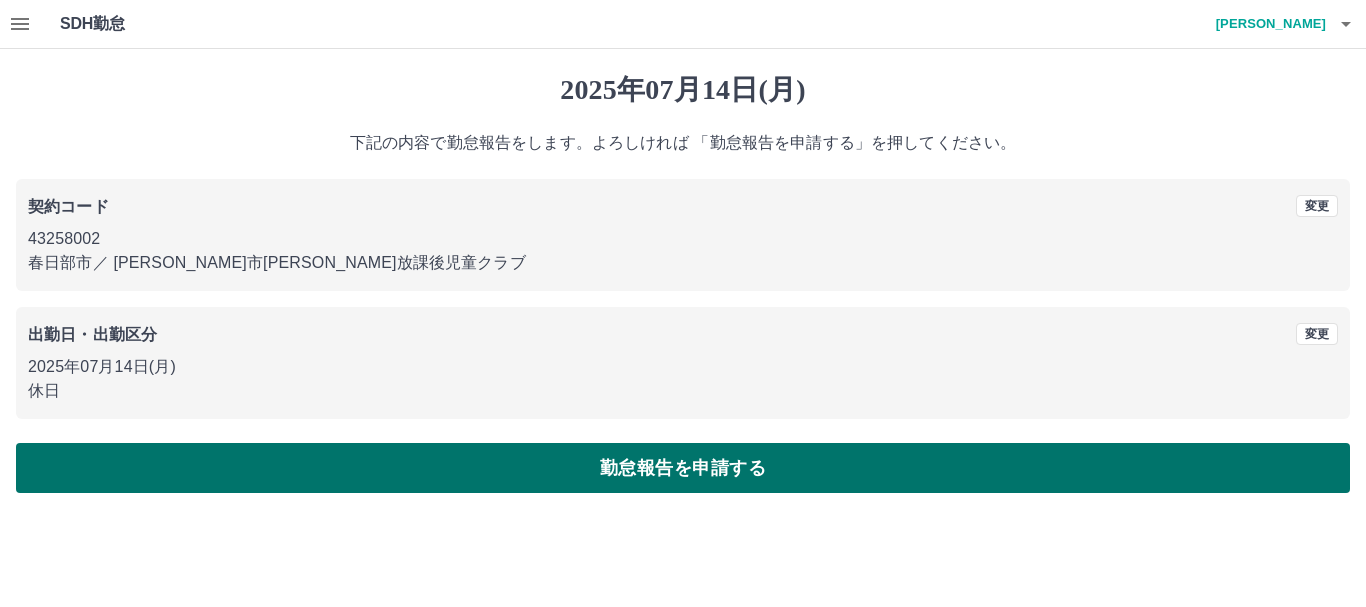 click on "勤怠報告を申請する" at bounding box center [683, 468] 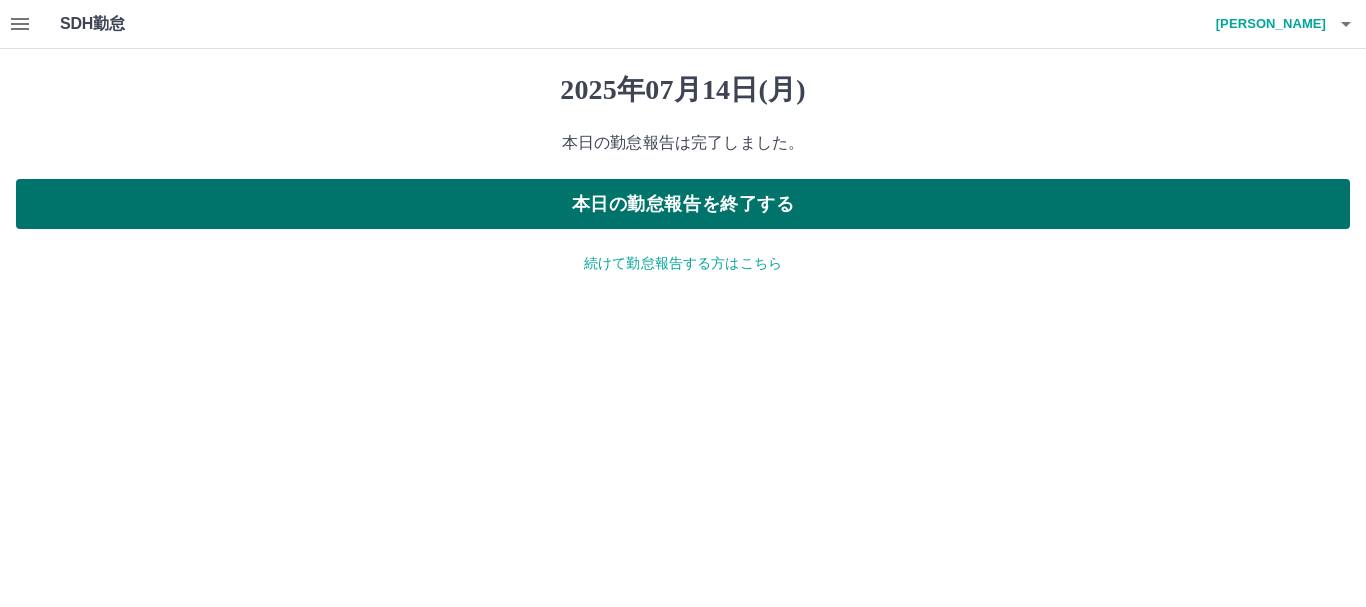 click on "本日の勤怠報告を終了する" at bounding box center (683, 204) 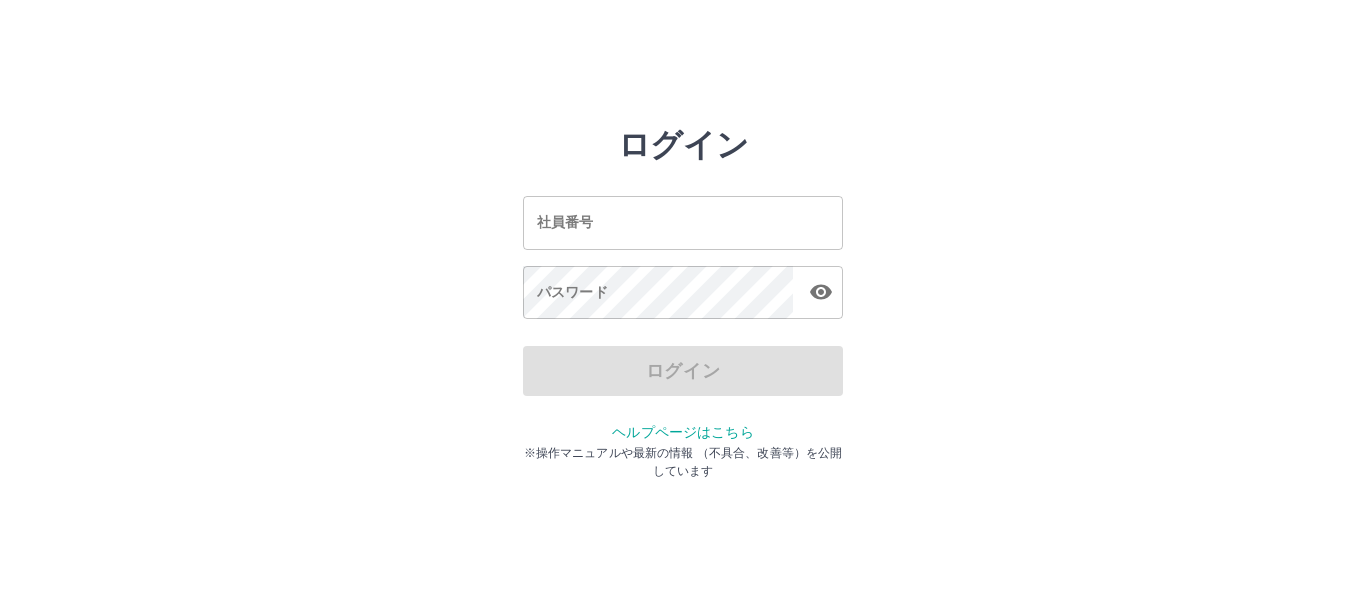 scroll, scrollTop: 0, scrollLeft: 0, axis: both 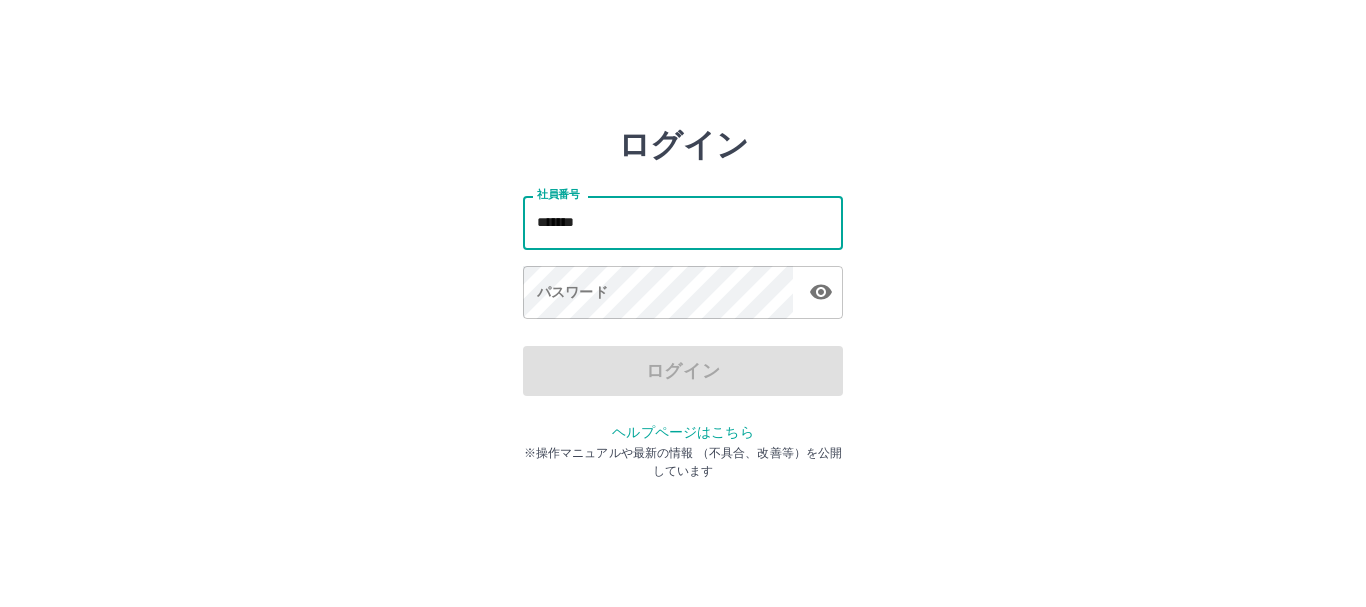 type on "*******" 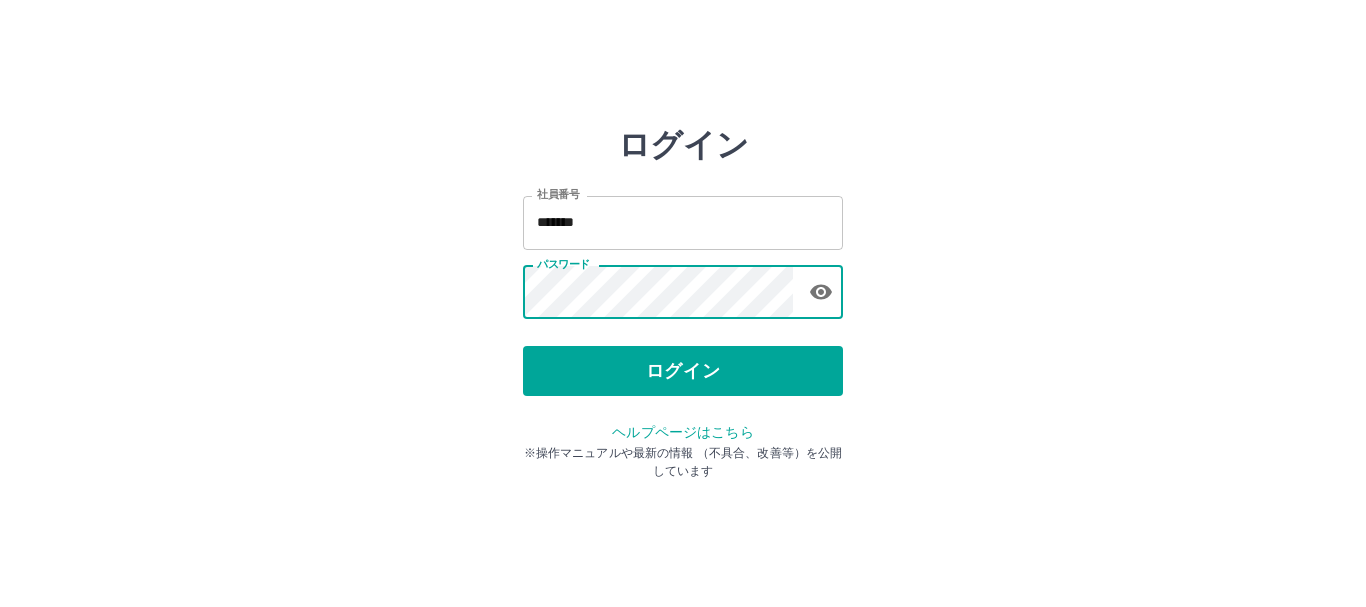 type 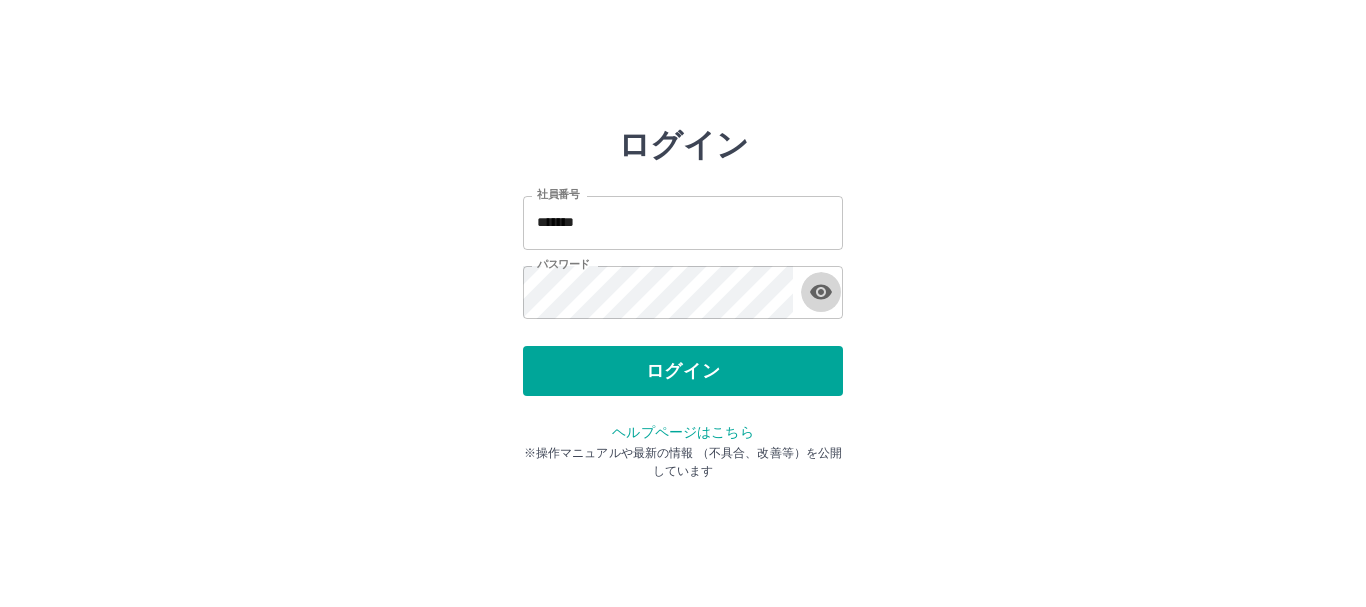 type 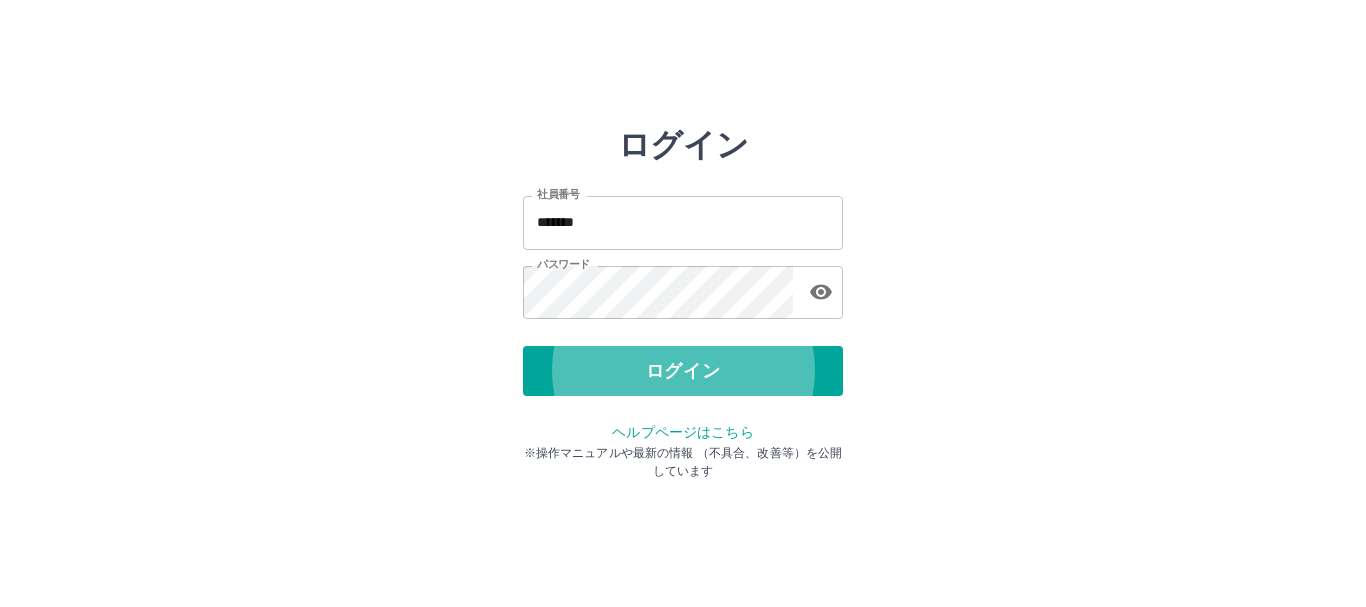 click on "ログイン" at bounding box center (683, 371) 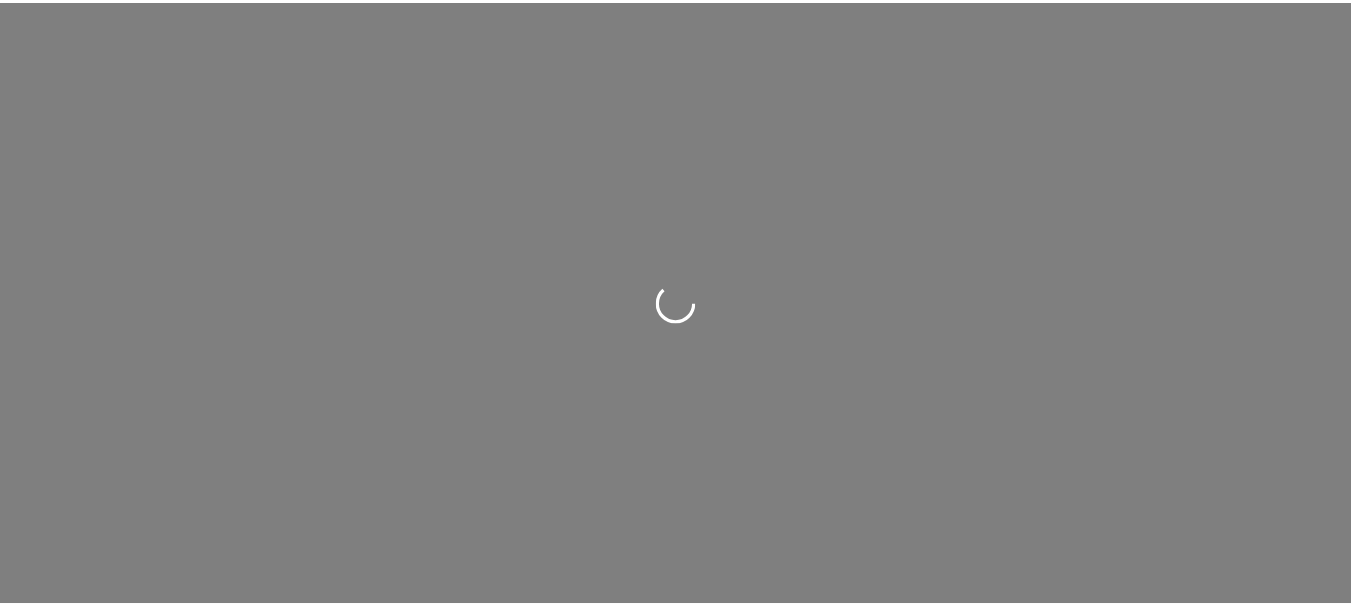scroll, scrollTop: 0, scrollLeft: 0, axis: both 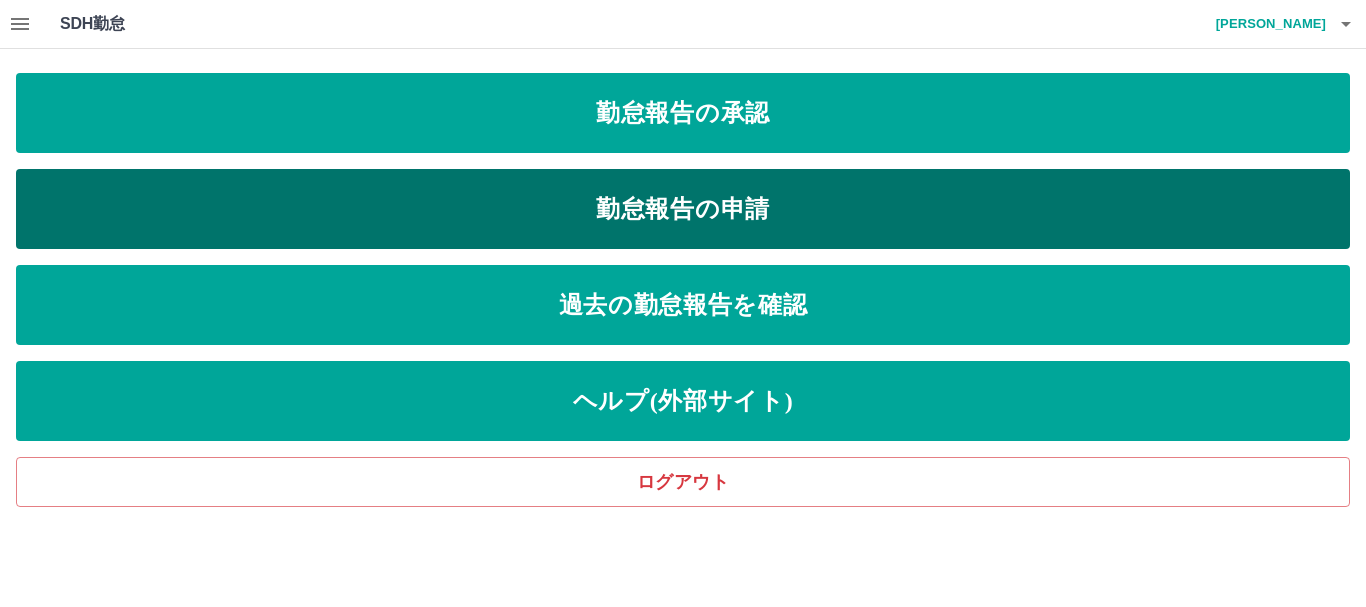 click on "勤怠報告の申請" at bounding box center (683, 209) 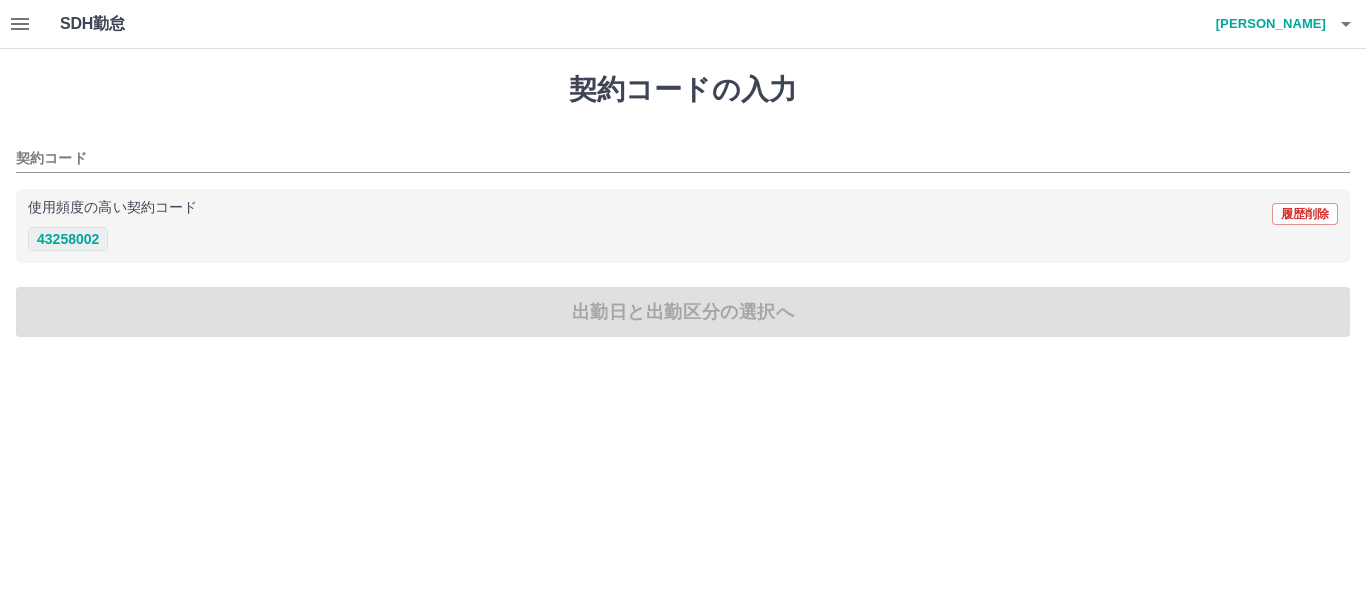 click on "43258002" at bounding box center (68, 239) 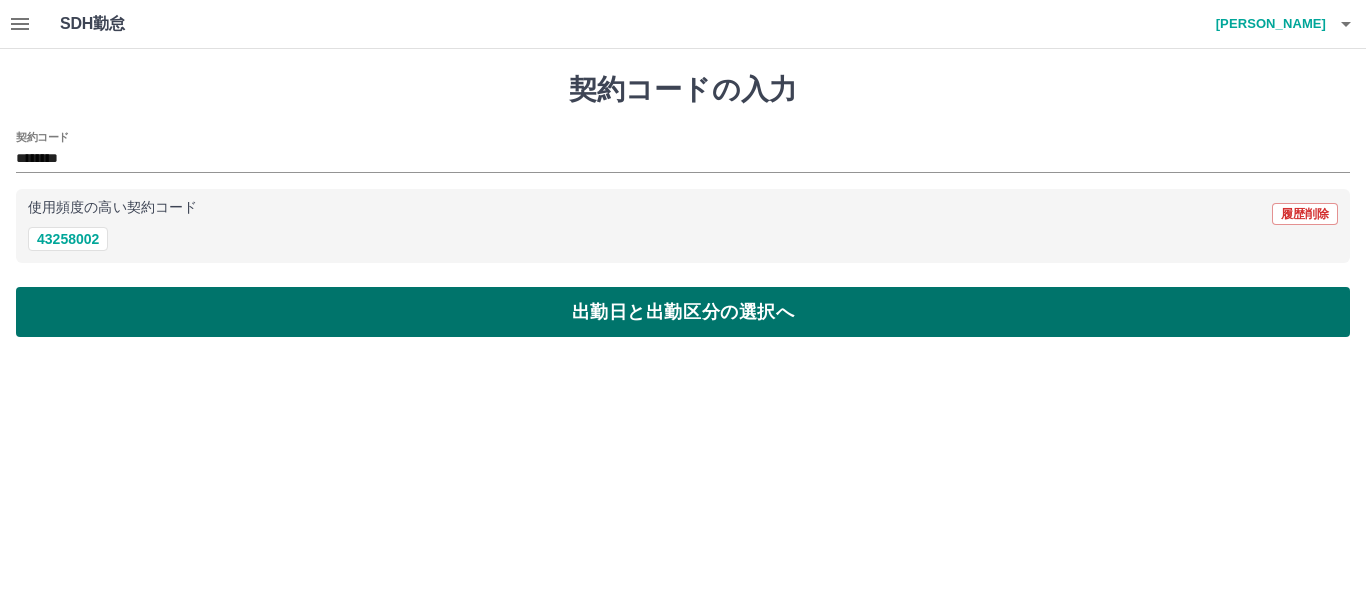click on "出勤日と出勤区分の選択へ" at bounding box center (683, 312) 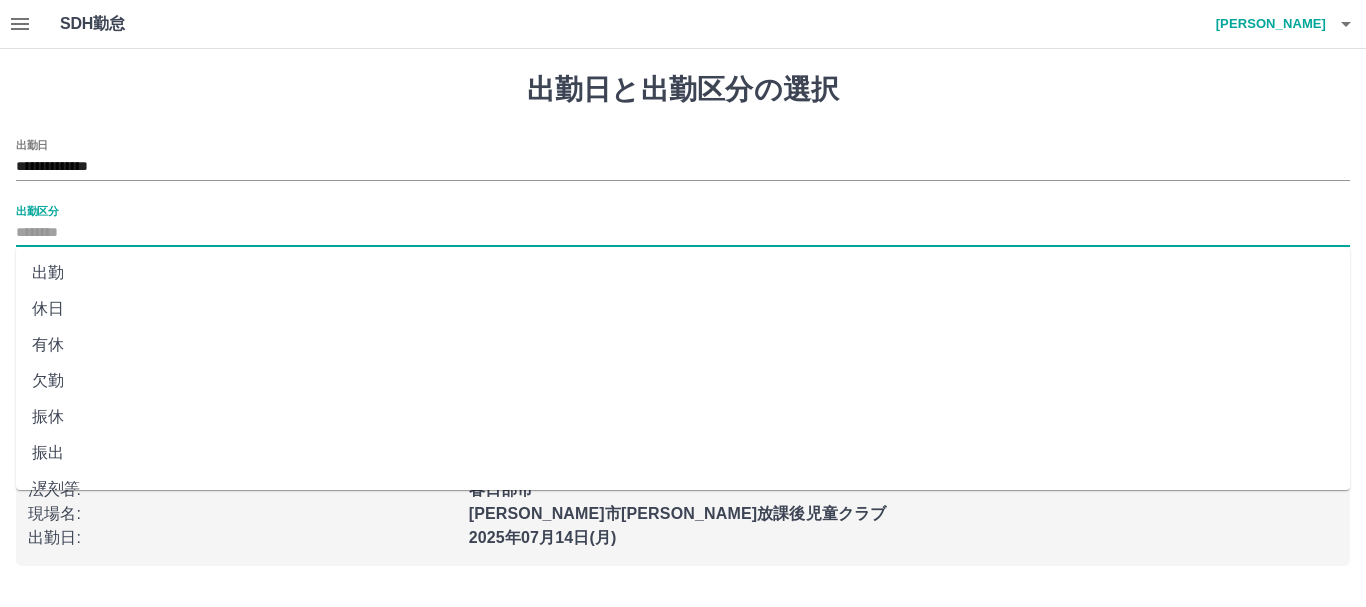 click on "出勤区分" at bounding box center (683, 233) 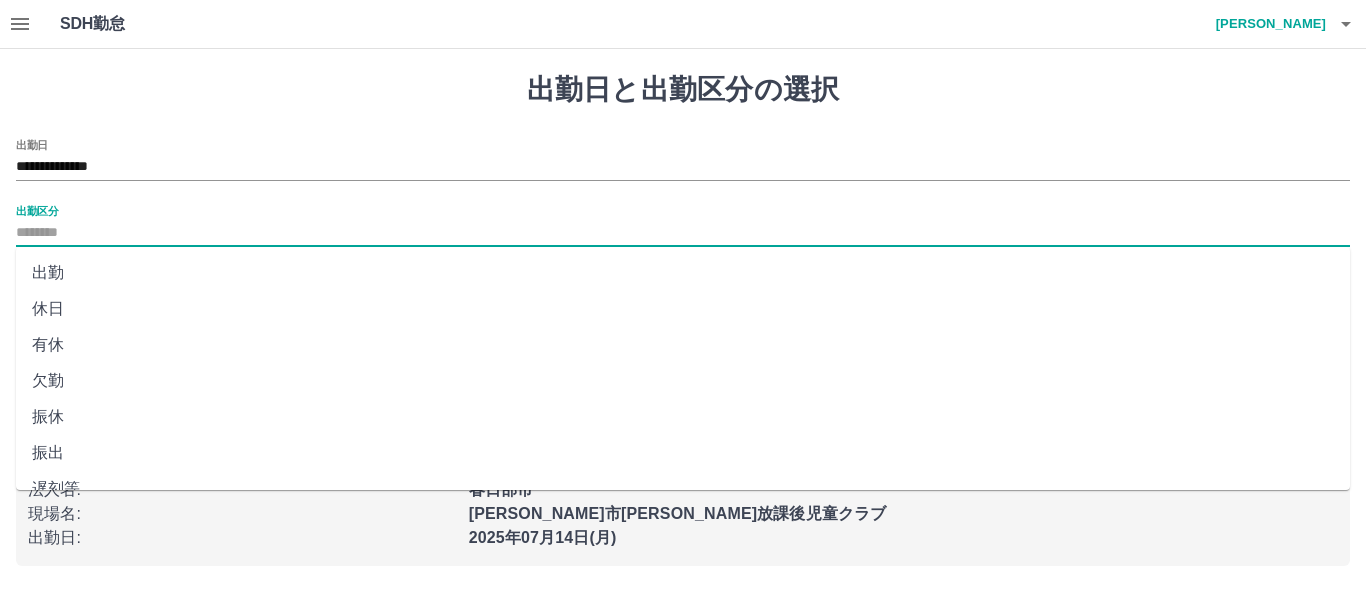 click on "出勤" at bounding box center [683, 273] 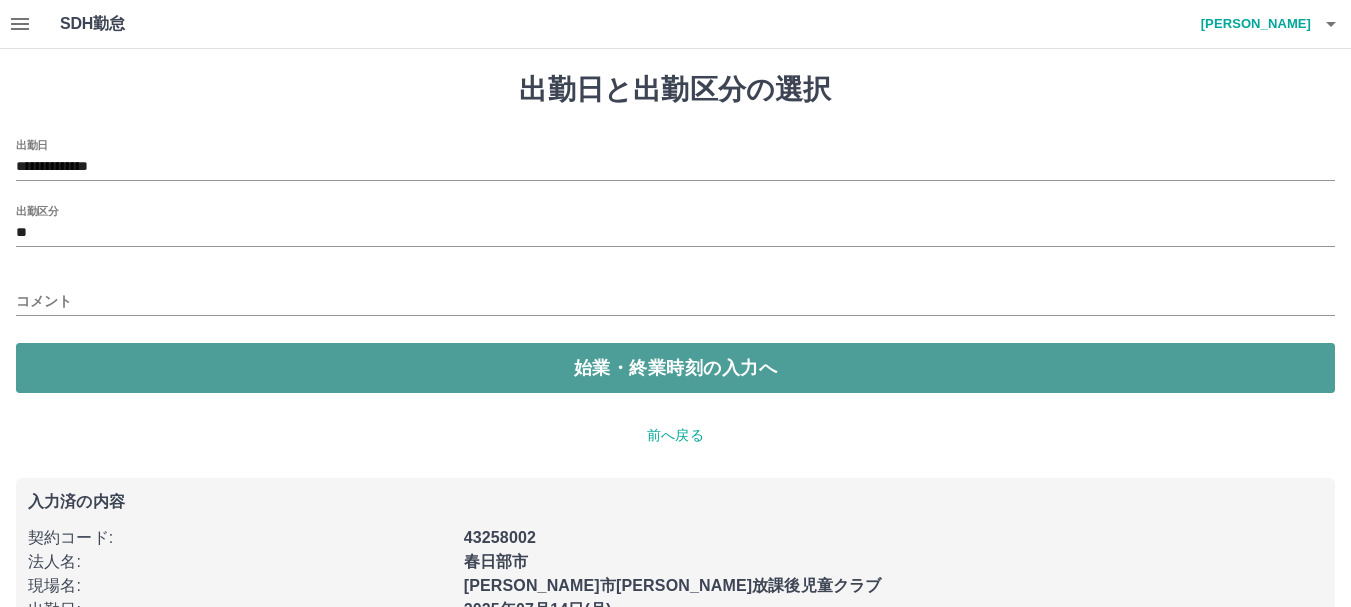 click on "始業・終業時刻の入力へ" at bounding box center [675, 368] 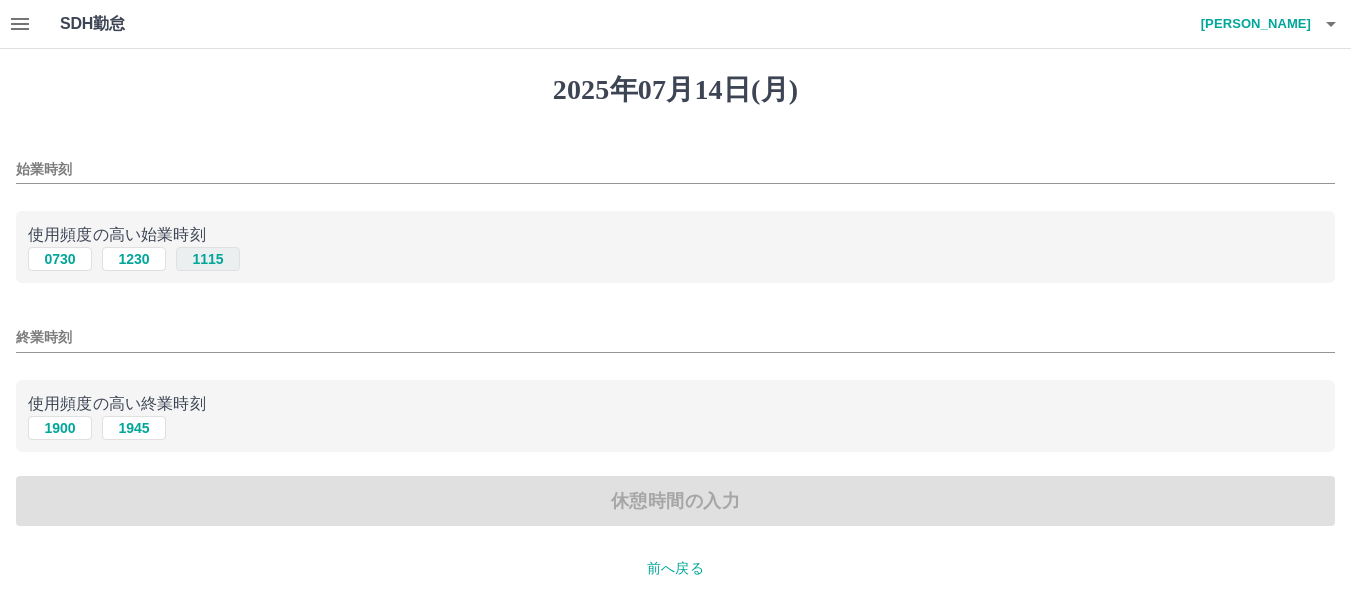 click on "1115" at bounding box center [208, 259] 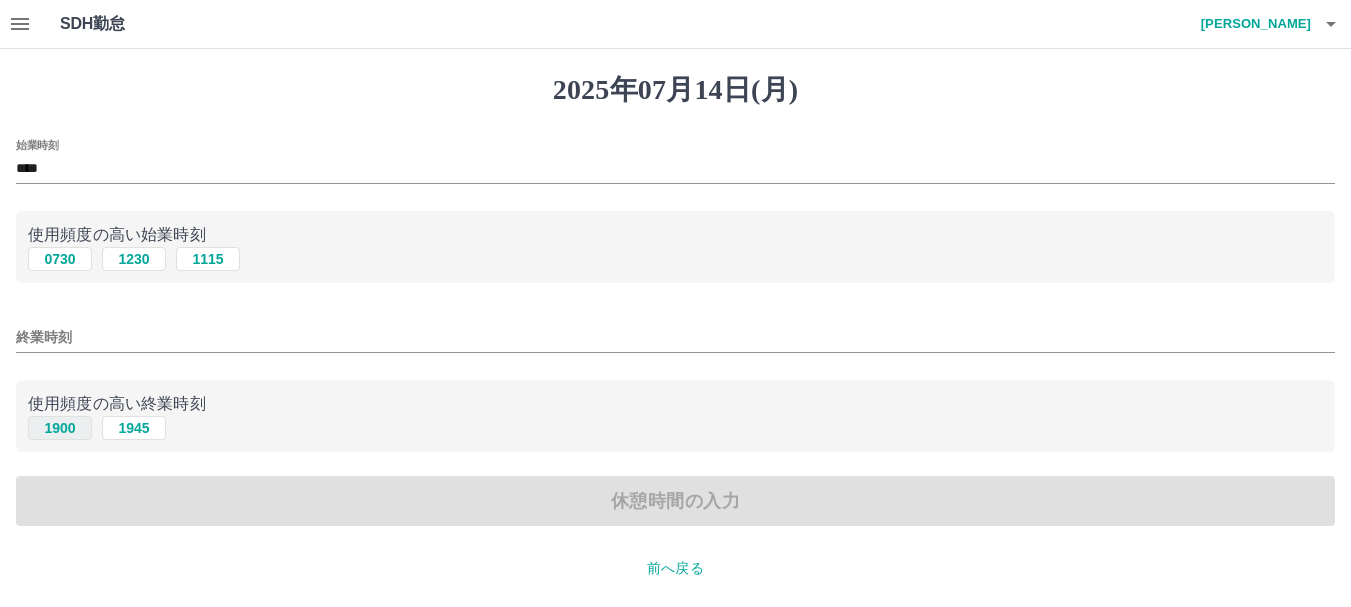 click on "1900" at bounding box center [60, 428] 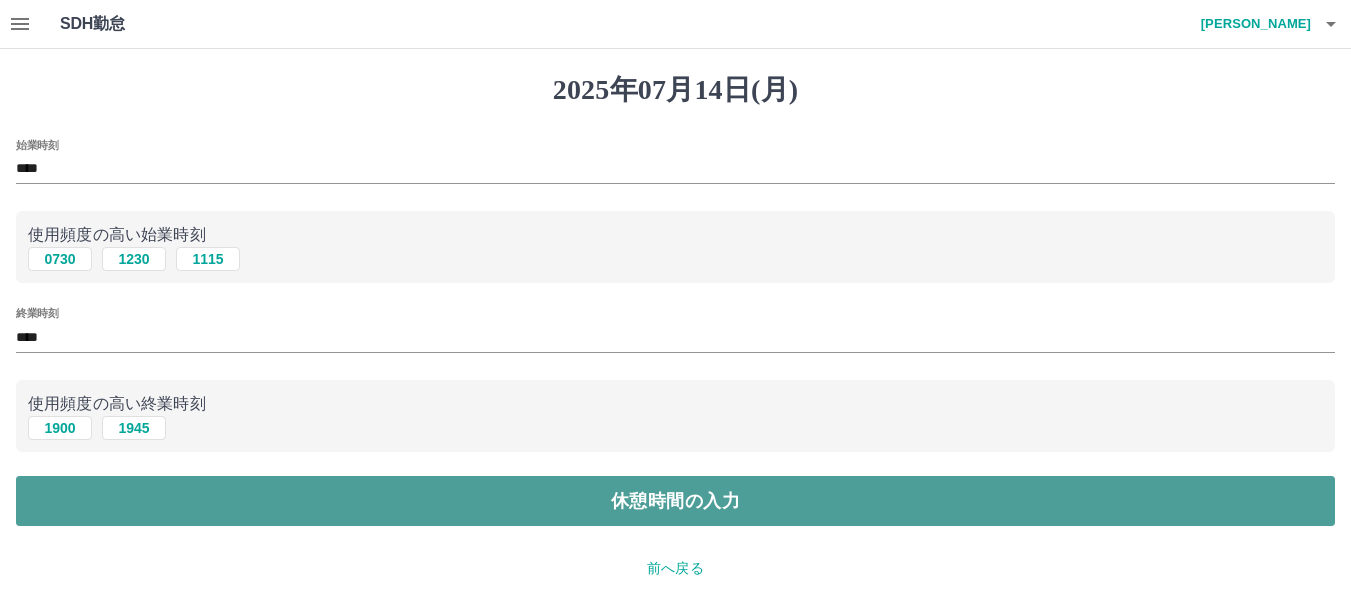 click on "休憩時間の入力" at bounding box center [675, 501] 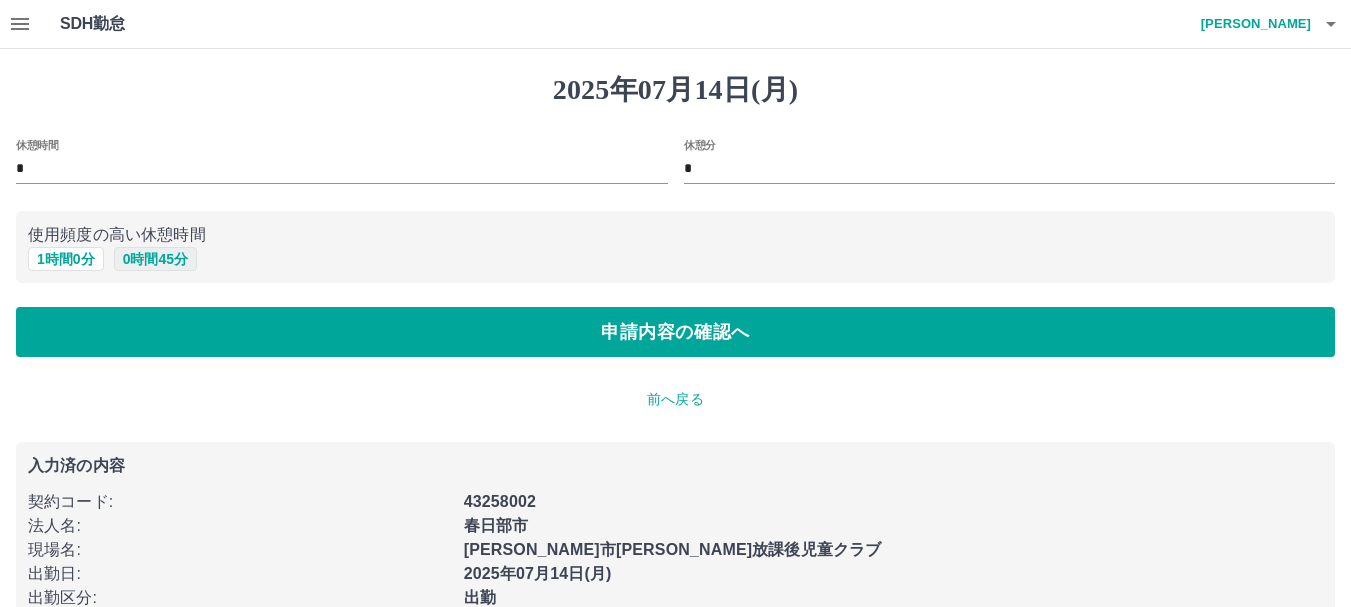 click on "0 時間 45 分" at bounding box center (155, 259) 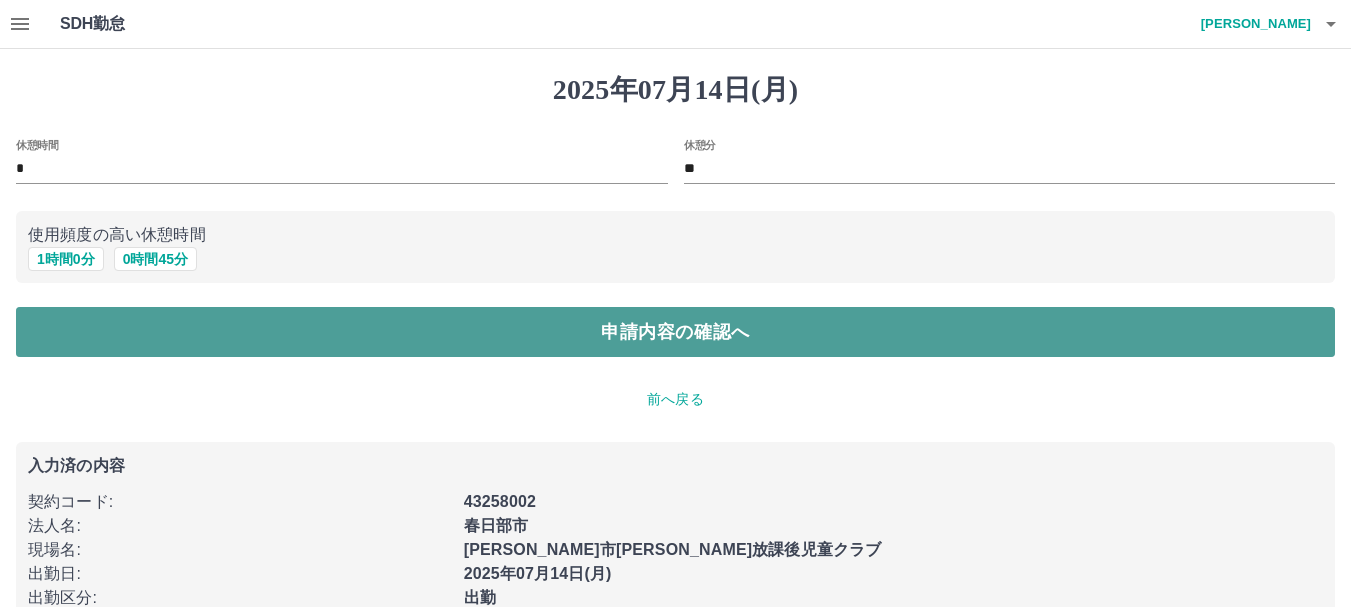 click on "申請内容の確認へ" at bounding box center (675, 332) 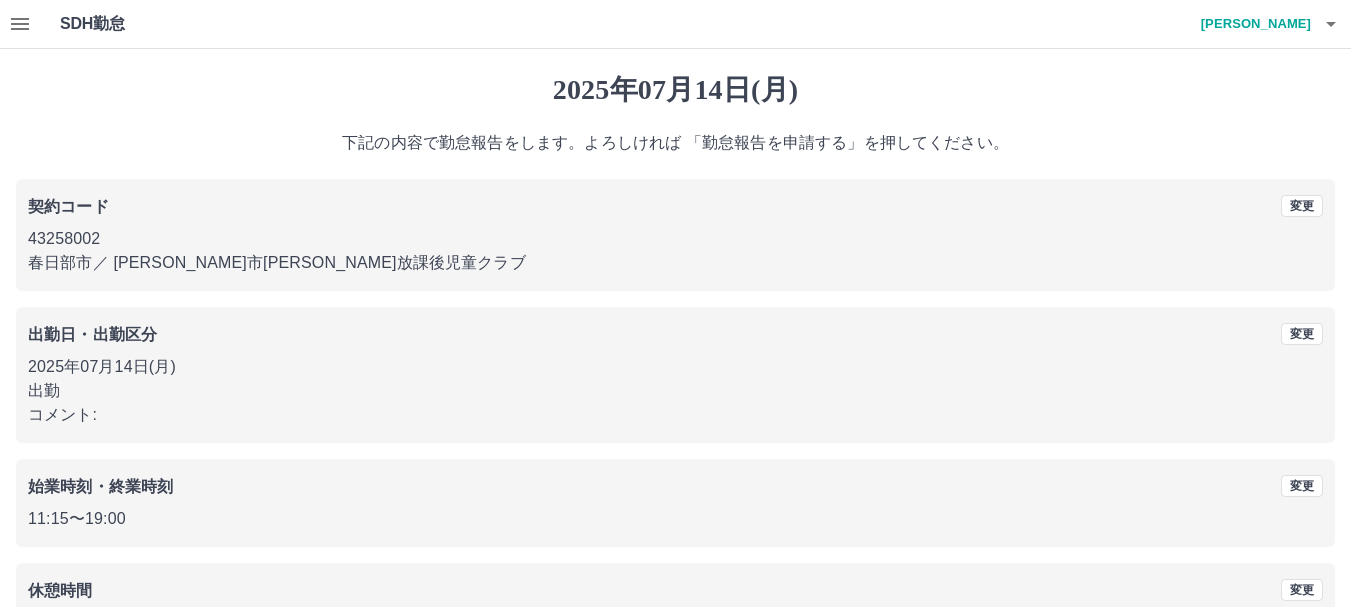 scroll, scrollTop: 142, scrollLeft: 0, axis: vertical 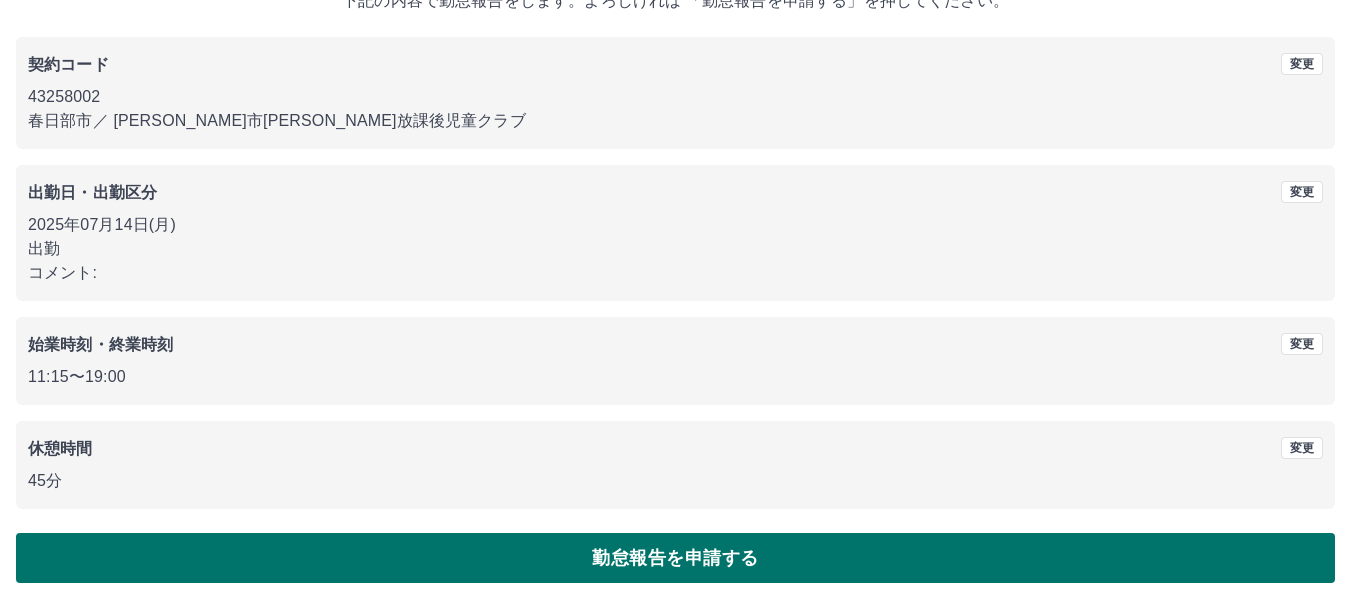 click on "勤怠報告を申請する" at bounding box center [675, 558] 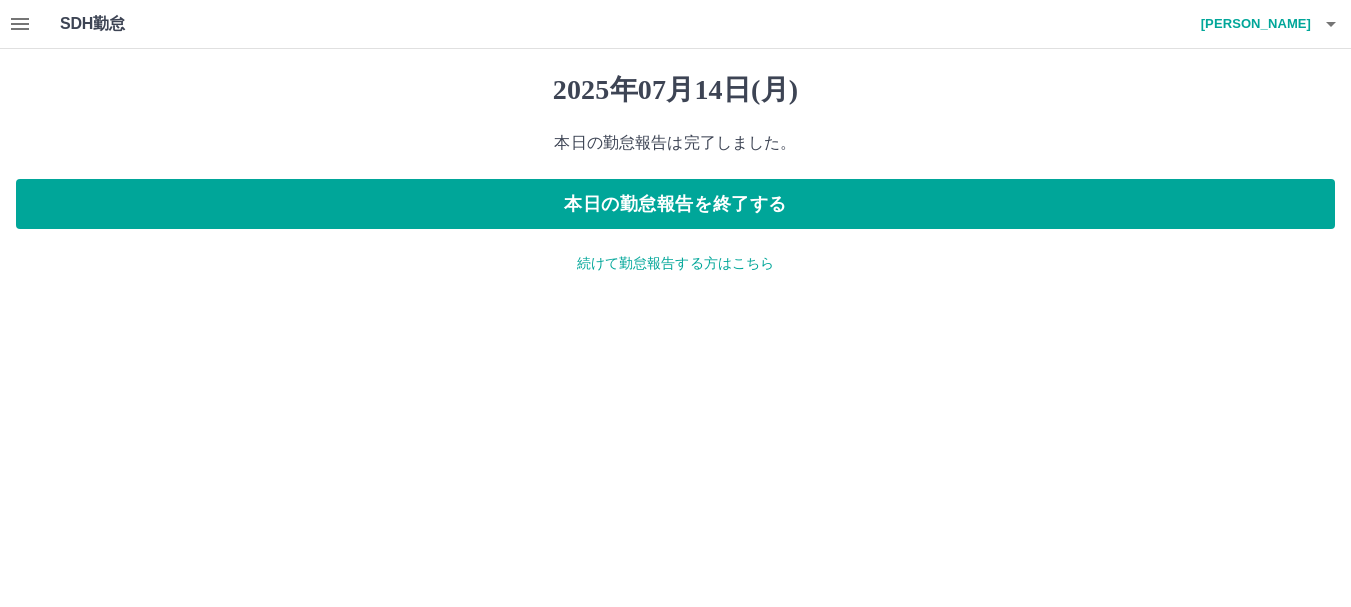 scroll, scrollTop: 0, scrollLeft: 0, axis: both 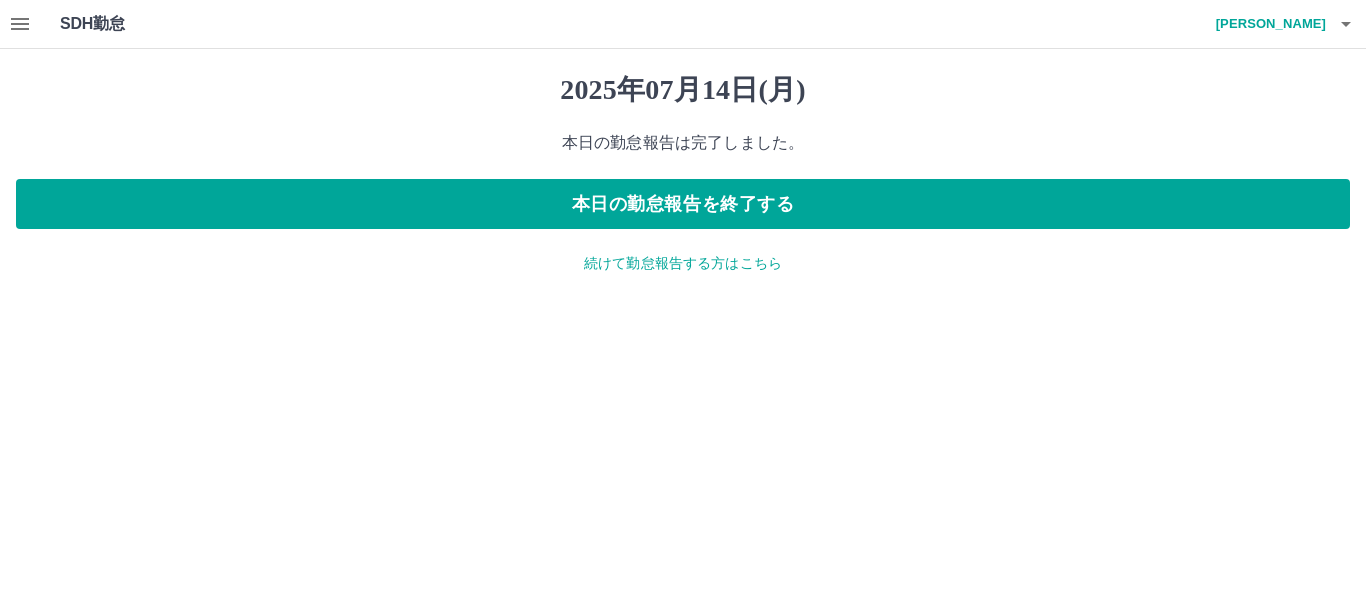 click 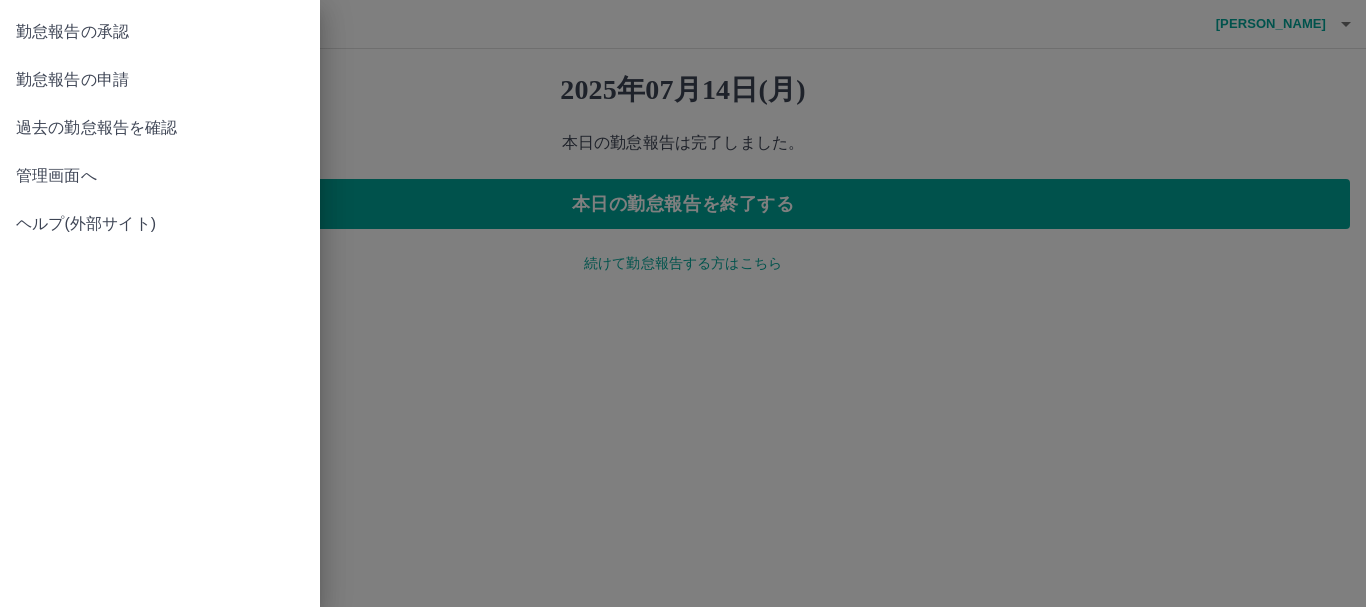 click on "勤怠報告の承認" at bounding box center [160, 32] 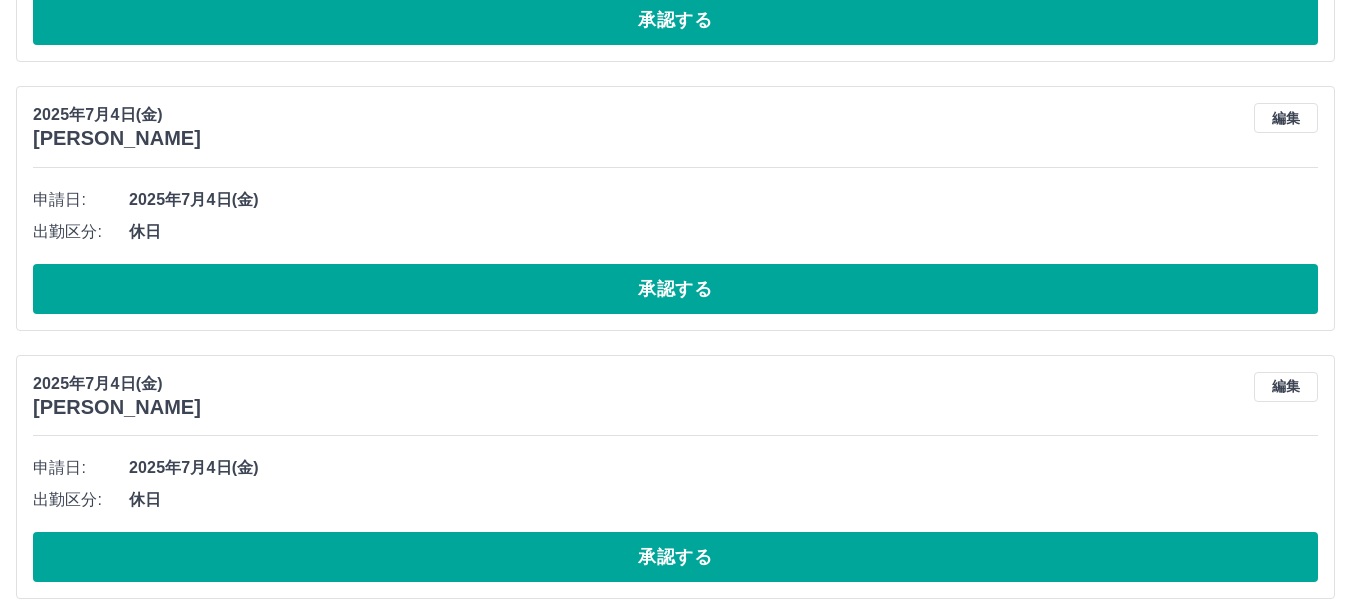 scroll, scrollTop: 1797, scrollLeft: 0, axis: vertical 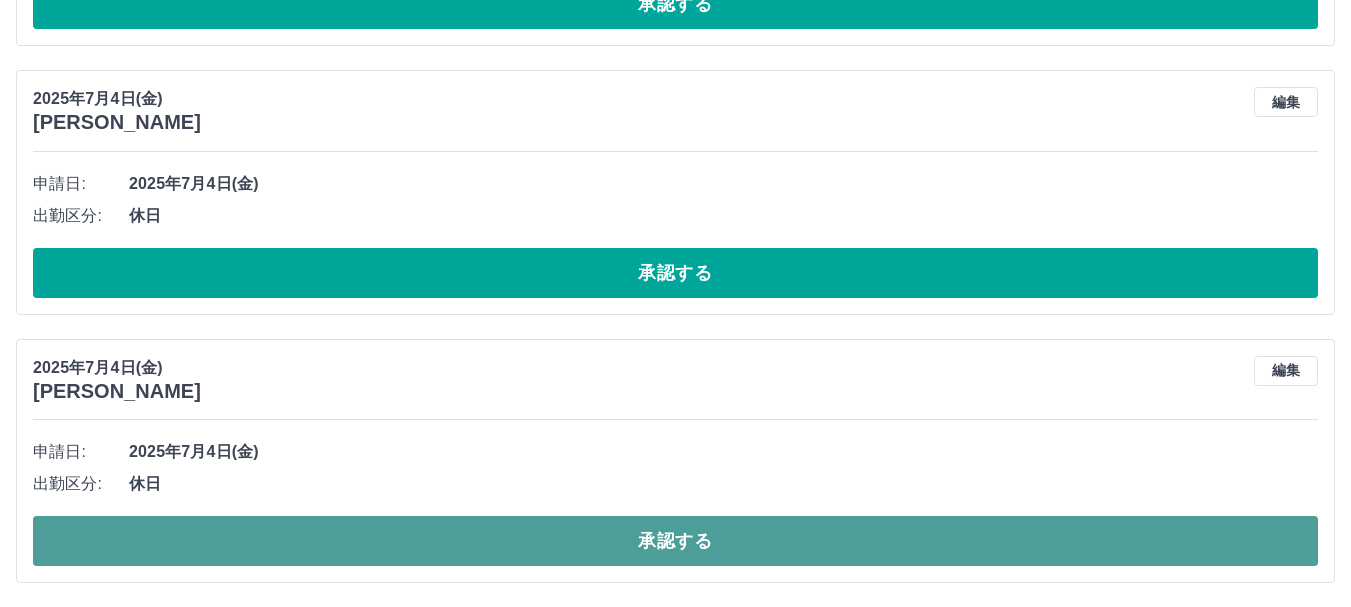 click on "承認する" at bounding box center (675, 541) 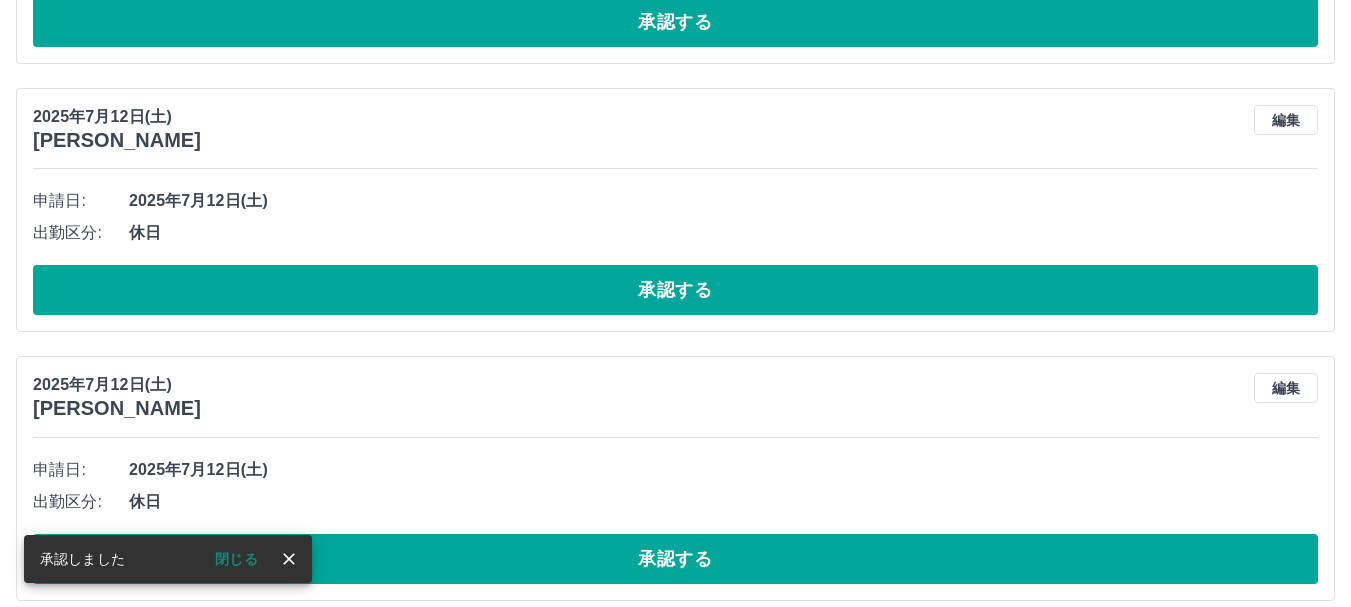 scroll, scrollTop: 2085, scrollLeft: 0, axis: vertical 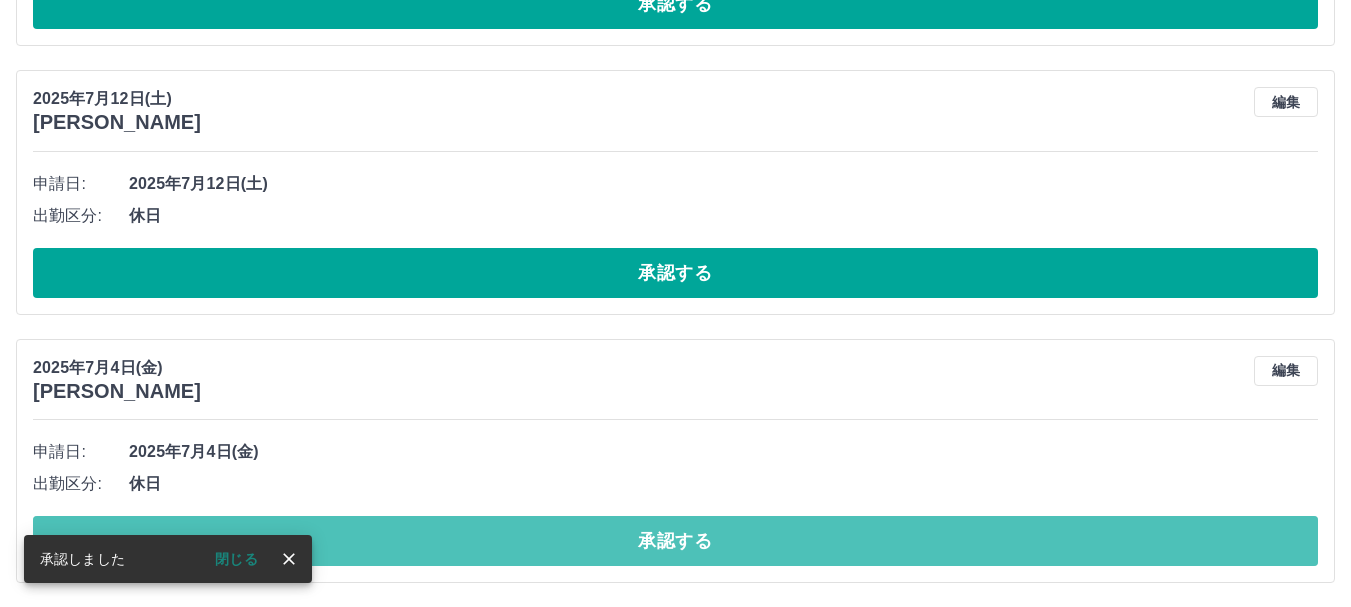 click on "承認する" at bounding box center [675, 541] 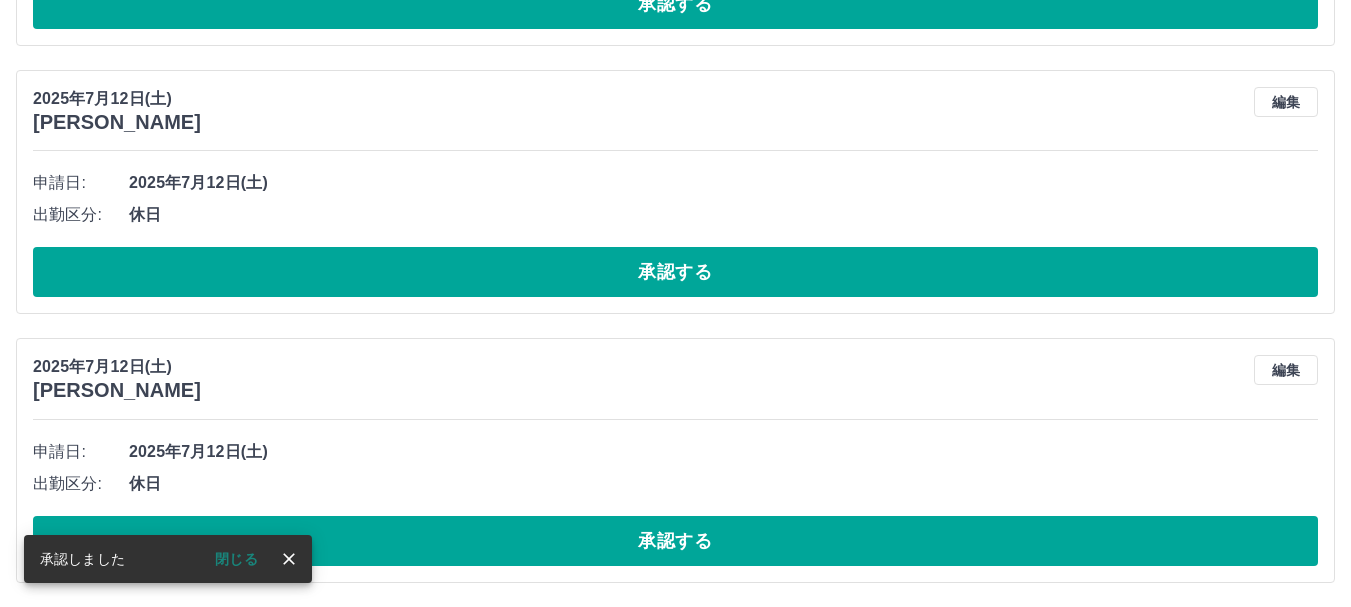 scroll, scrollTop: 1817, scrollLeft: 0, axis: vertical 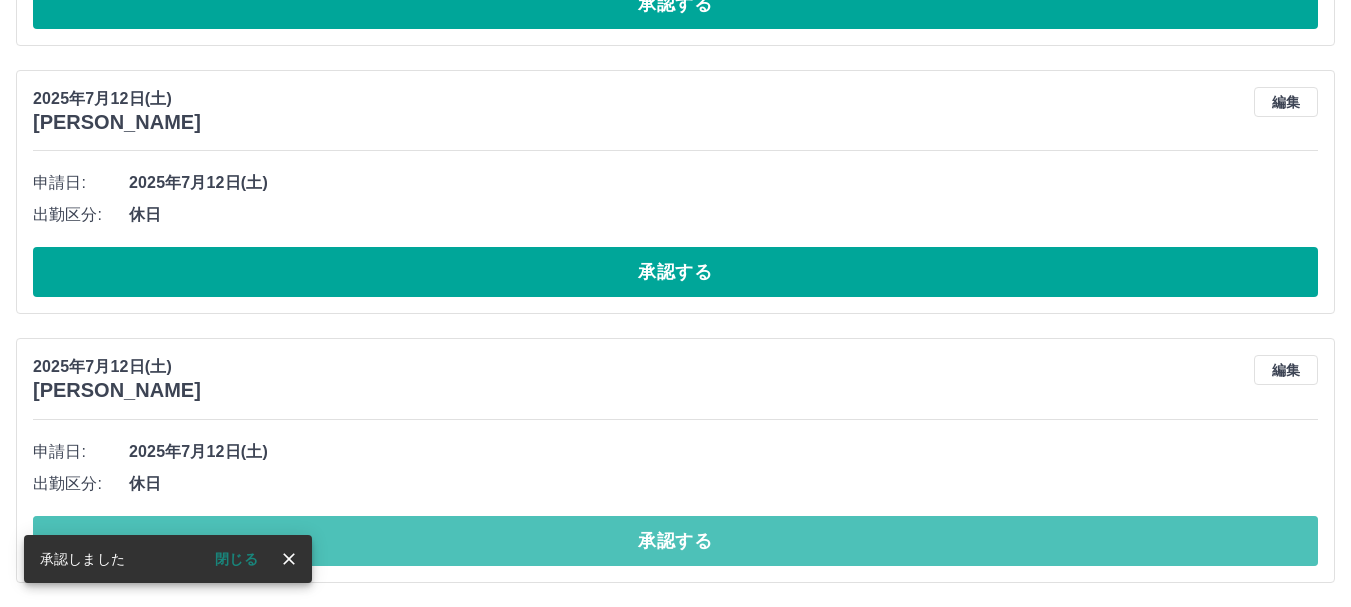 click on "承認する" at bounding box center [675, 541] 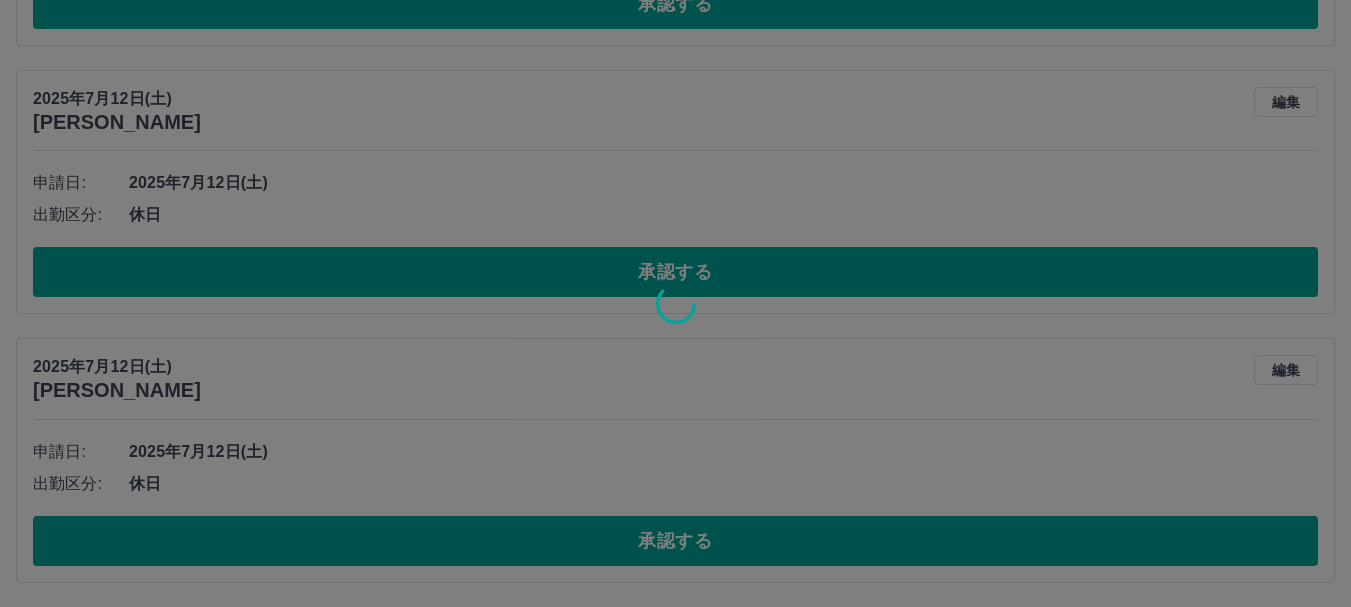 scroll, scrollTop: 1548, scrollLeft: 0, axis: vertical 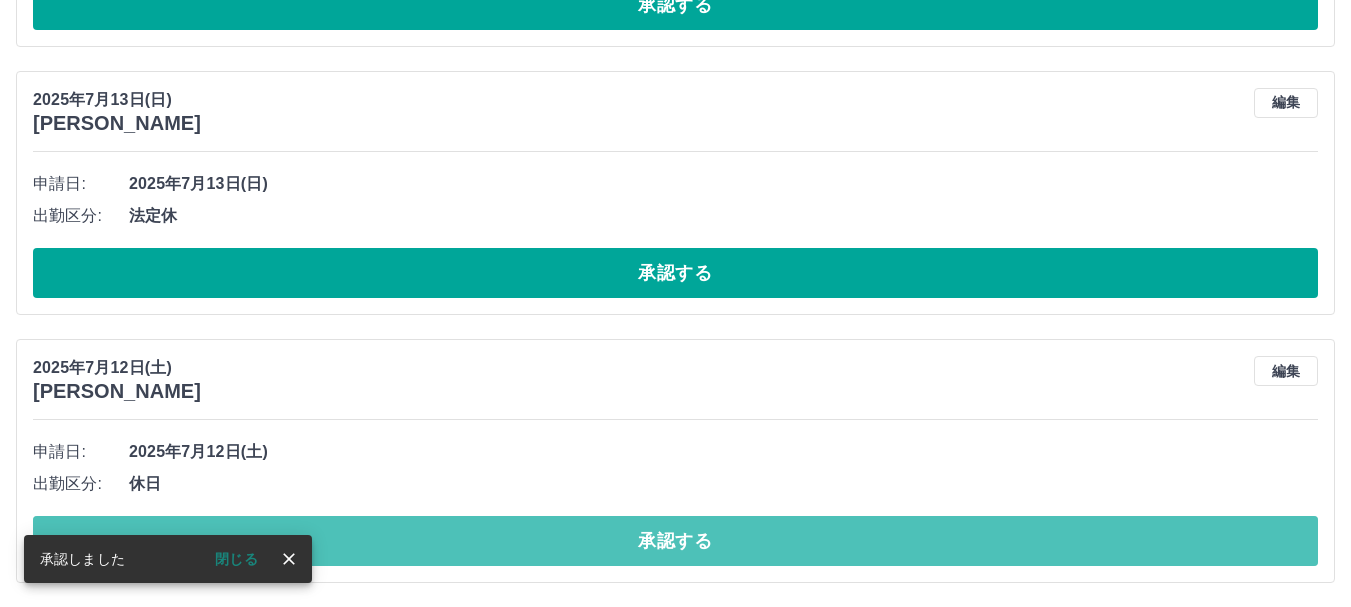 click on "承認する" at bounding box center (675, 541) 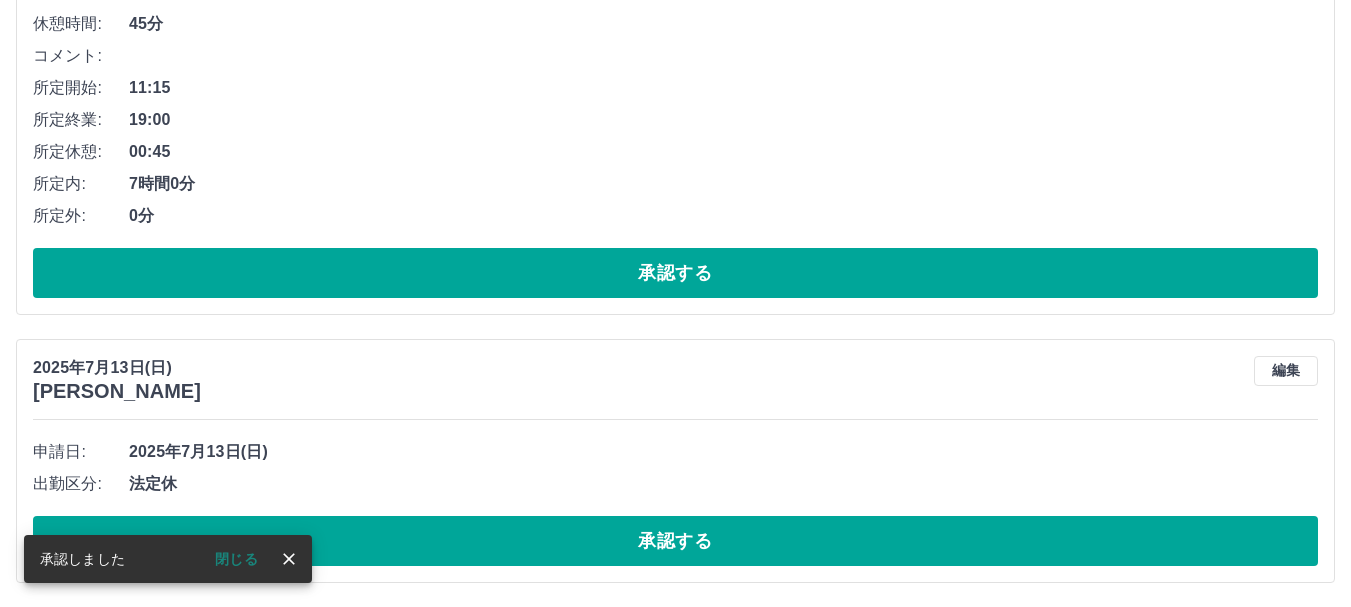 scroll, scrollTop: 1280, scrollLeft: 0, axis: vertical 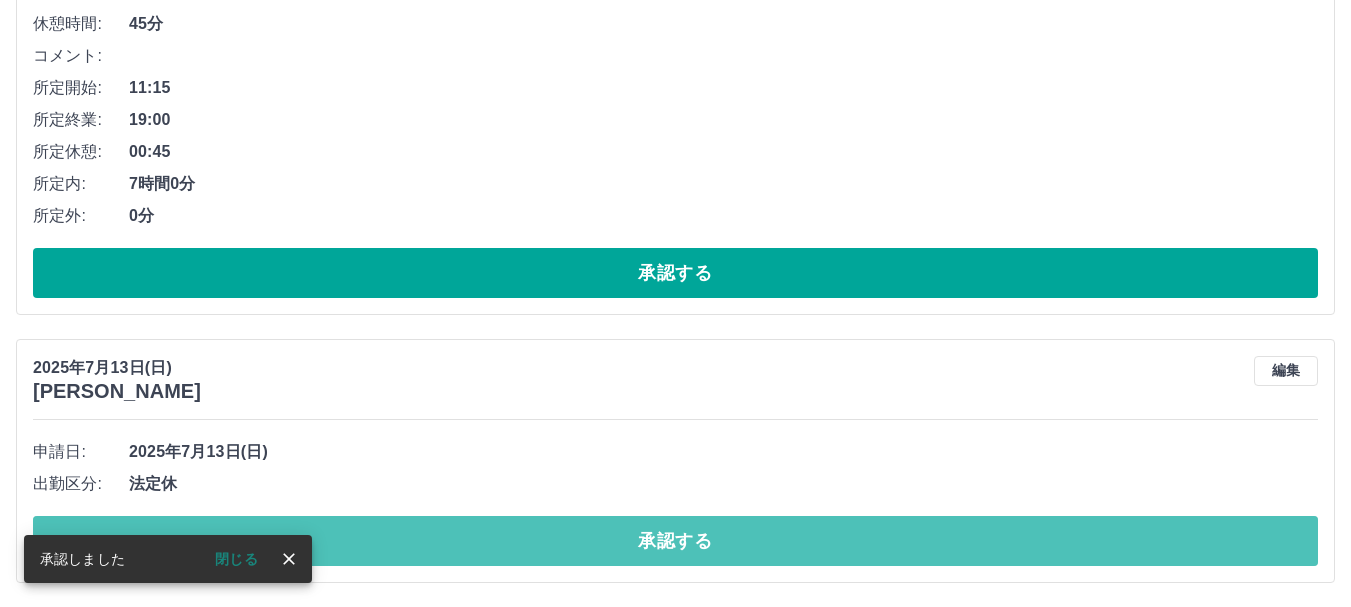 click on "承認する" at bounding box center [675, 541] 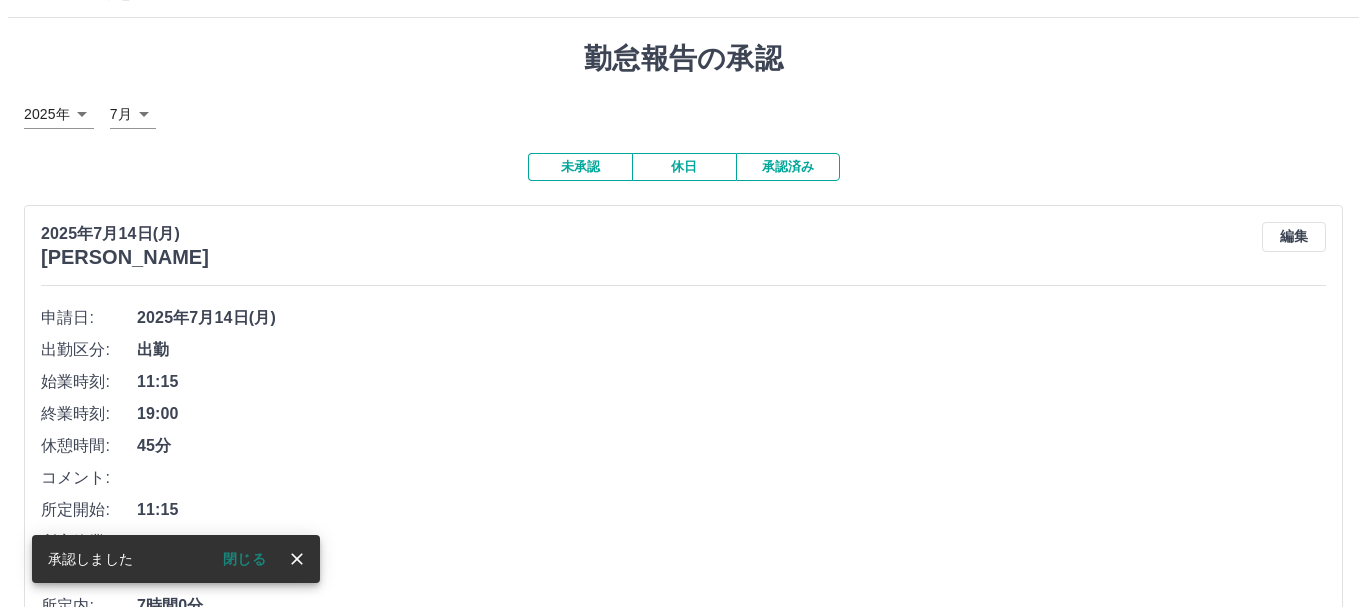 scroll, scrollTop: 0, scrollLeft: 0, axis: both 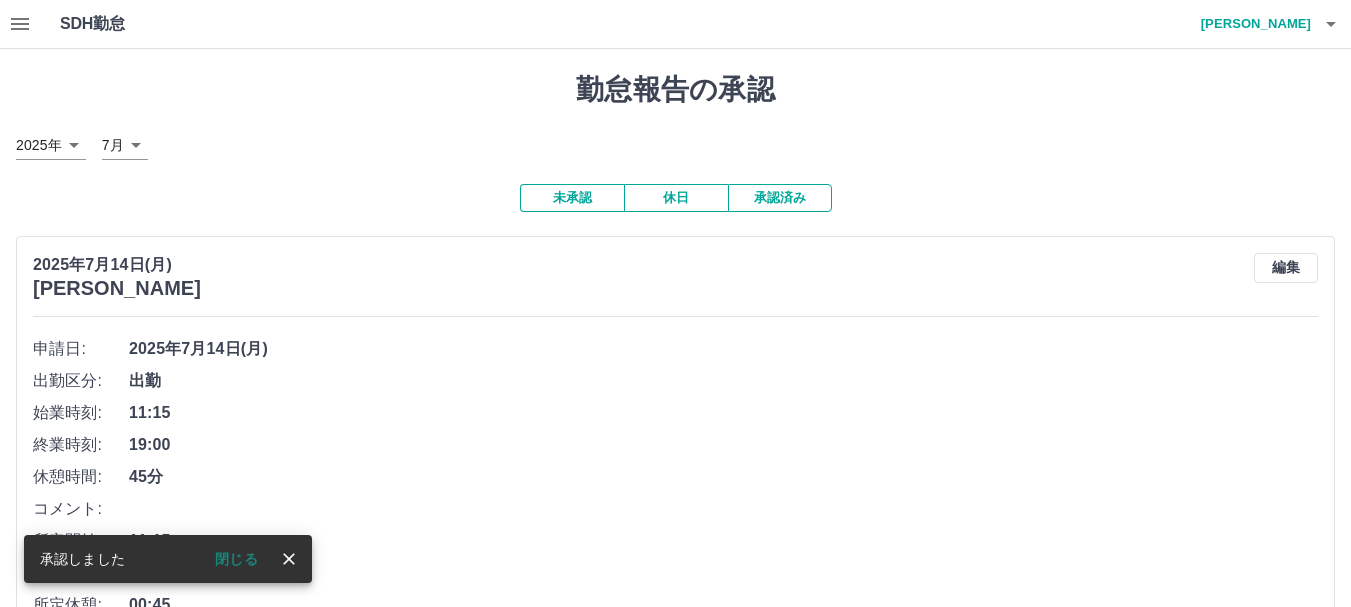 click 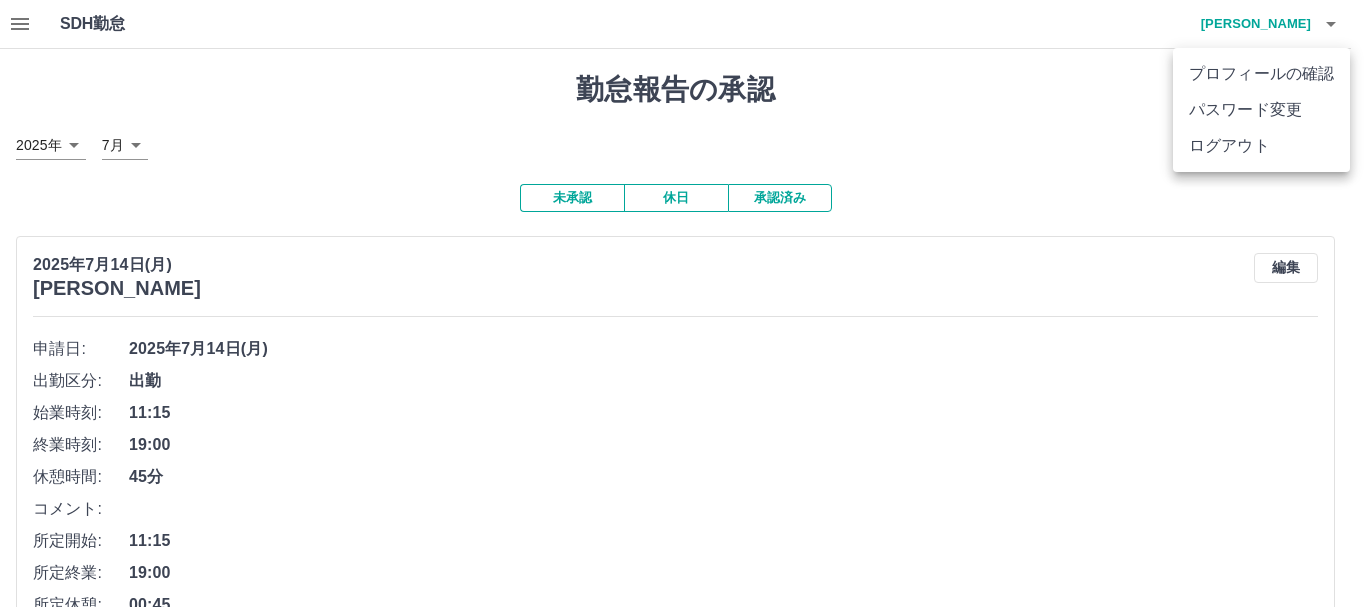 click on "ログアウト" at bounding box center (1261, 146) 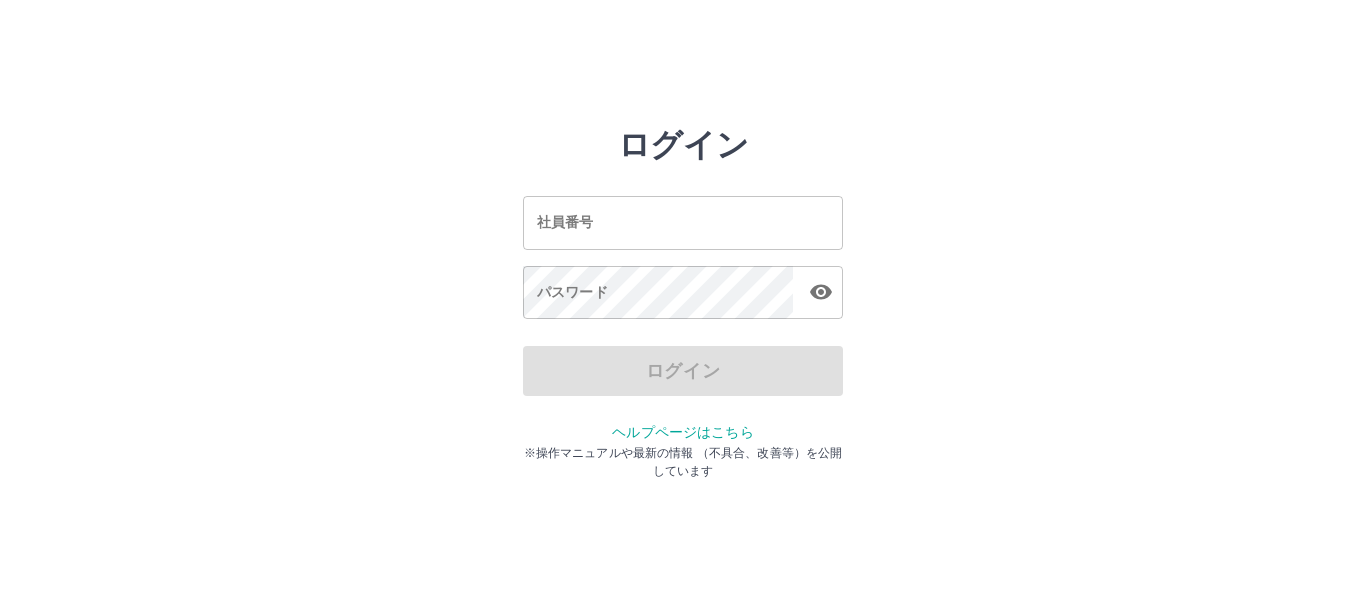 scroll, scrollTop: 0, scrollLeft: 0, axis: both 